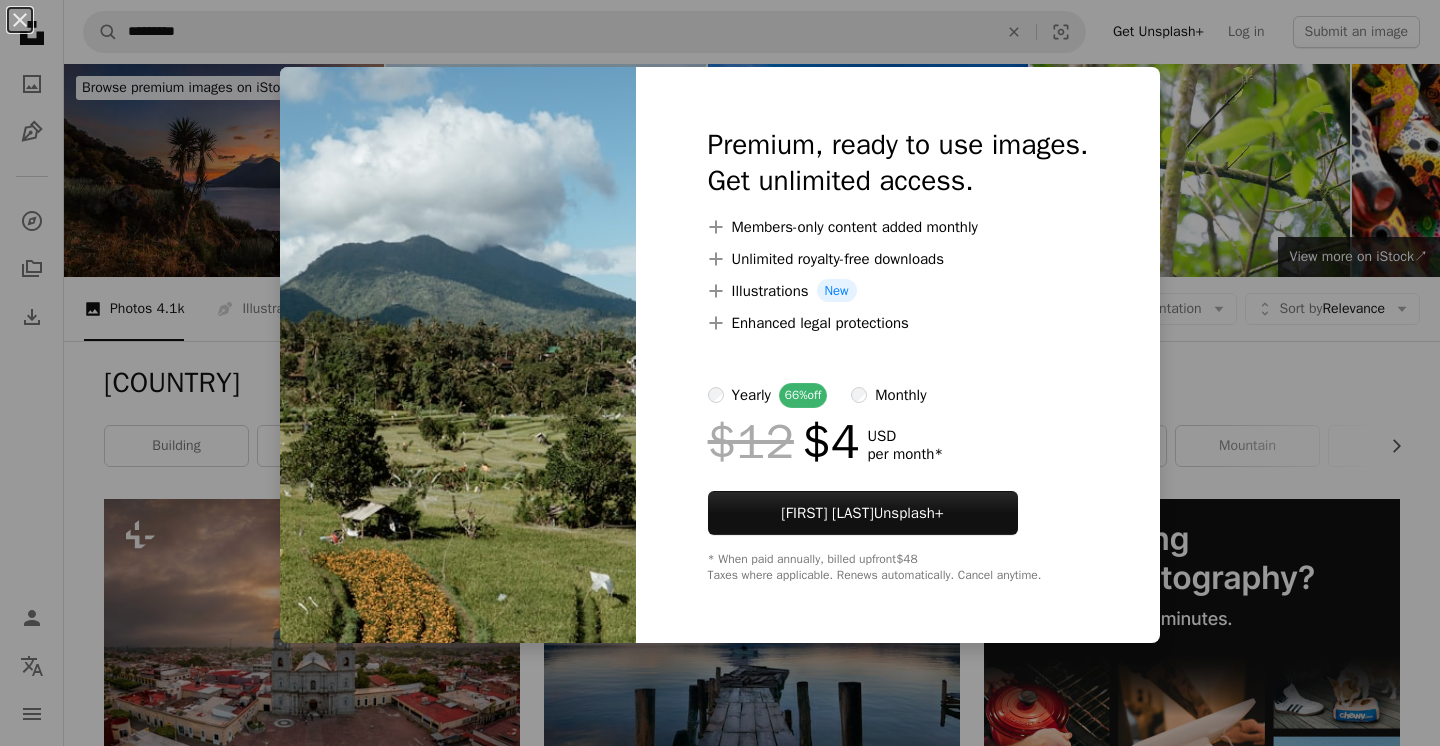 scroll, scrollTop: 4486, scrollLeft: 0, axis: vertical 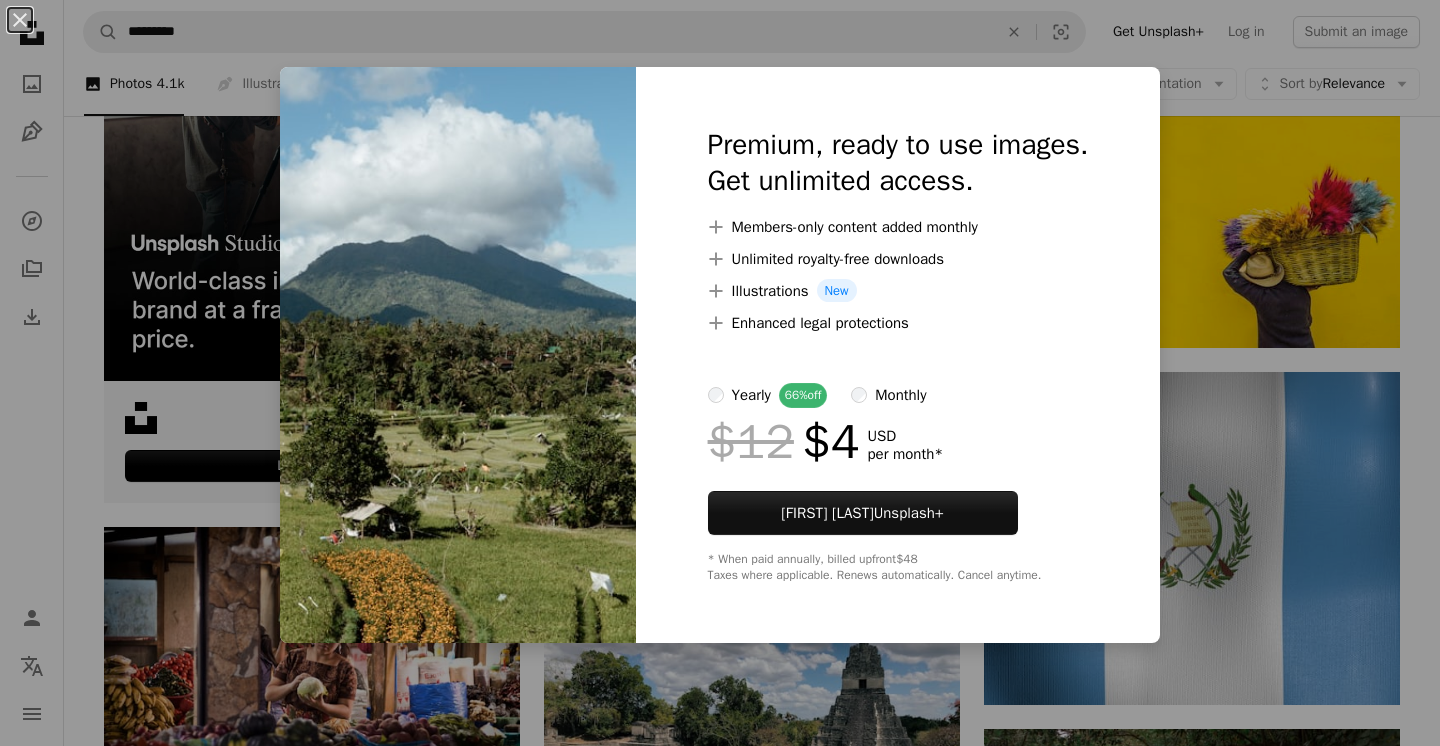 click on "An X shape Premium, ready to use images. Get unlimited access. A plus sign Members-only content added monthly A plus sign Unlimited royalty-free downloads A plus sign Illustrations  New A plus sign Enhanced legal protections yearly 66%  off monthly $12   $4 USD per month * Get  Unsplash+ * When paid annually, billed upfront  $48 Taxes where applicable. Renews automatically. Cancel anytime." at bounding box center [720, 373] 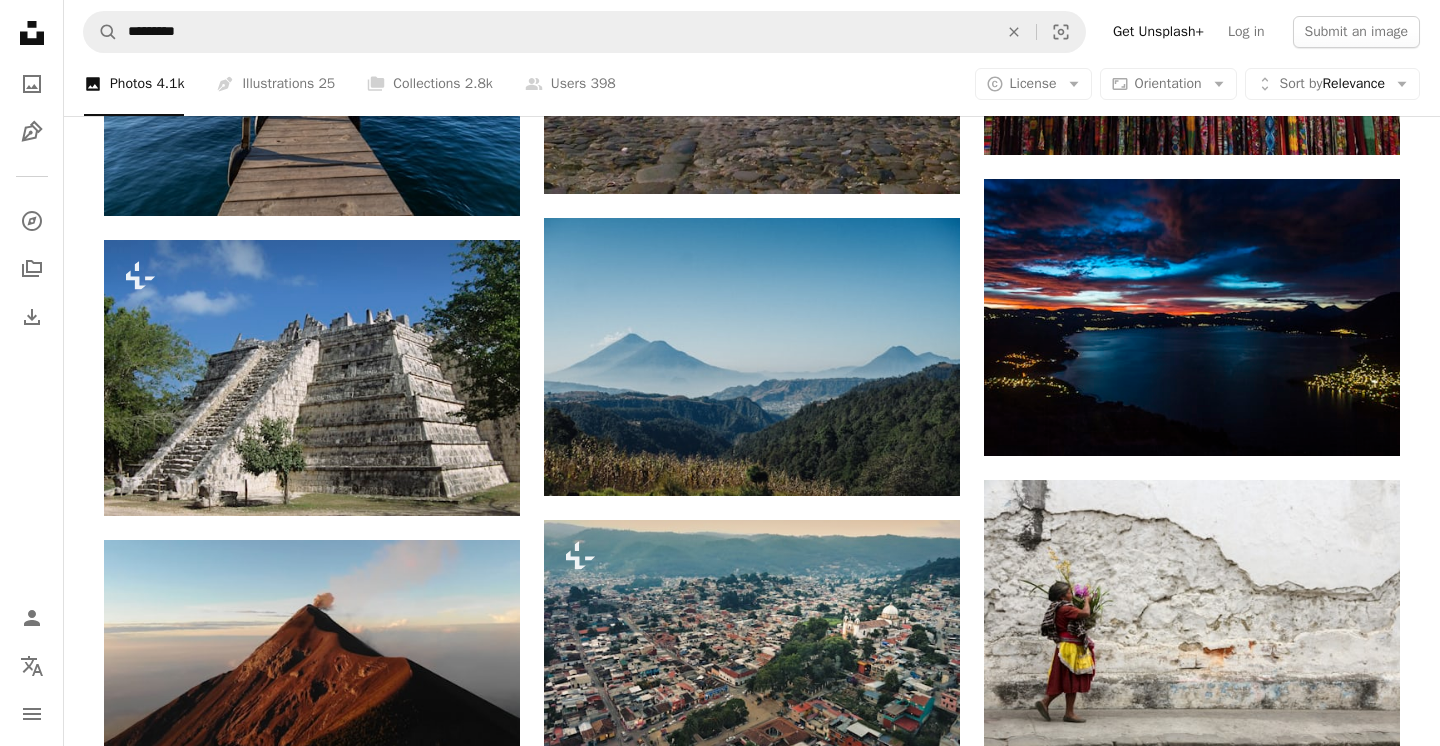 scroll, scrollTop: 7377, scrollLeft: 0, axis: vertical 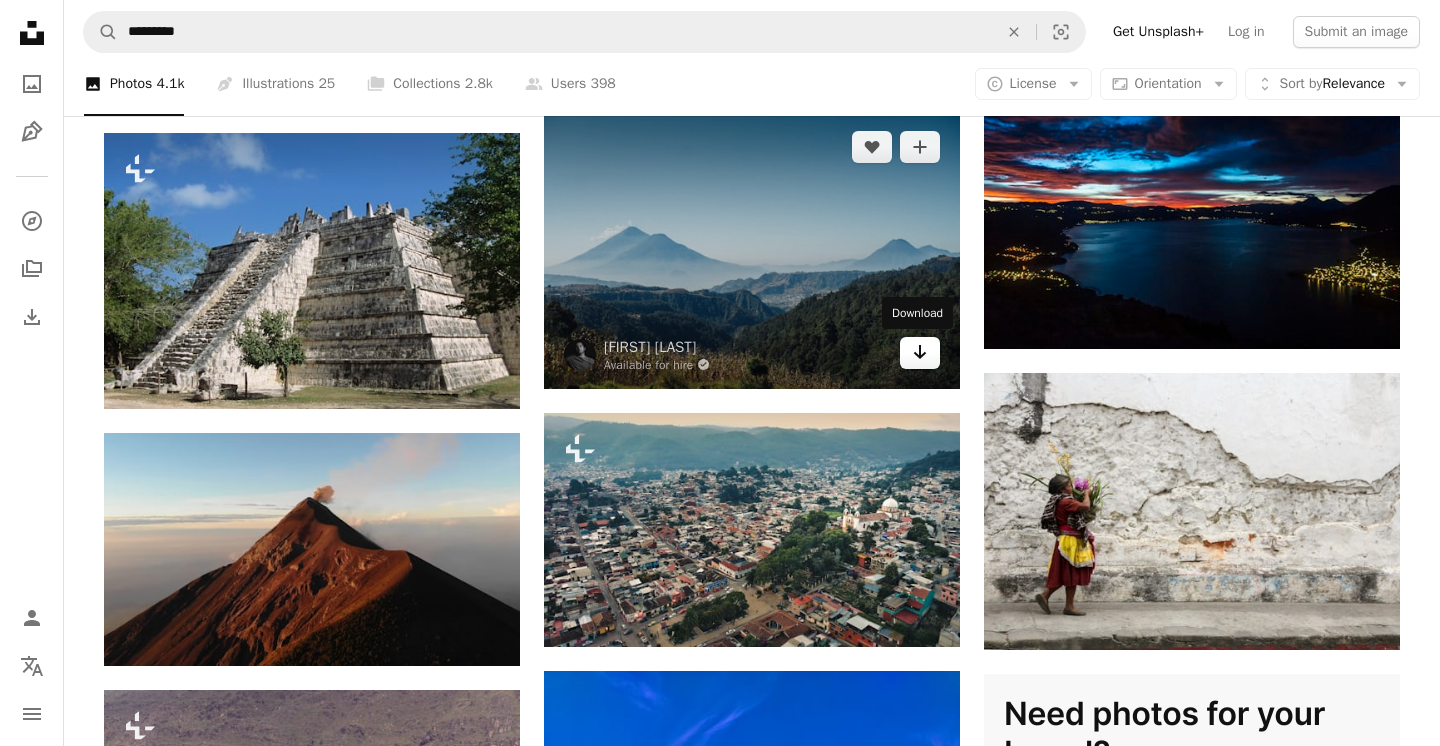 click at bounding box center (920, 352) 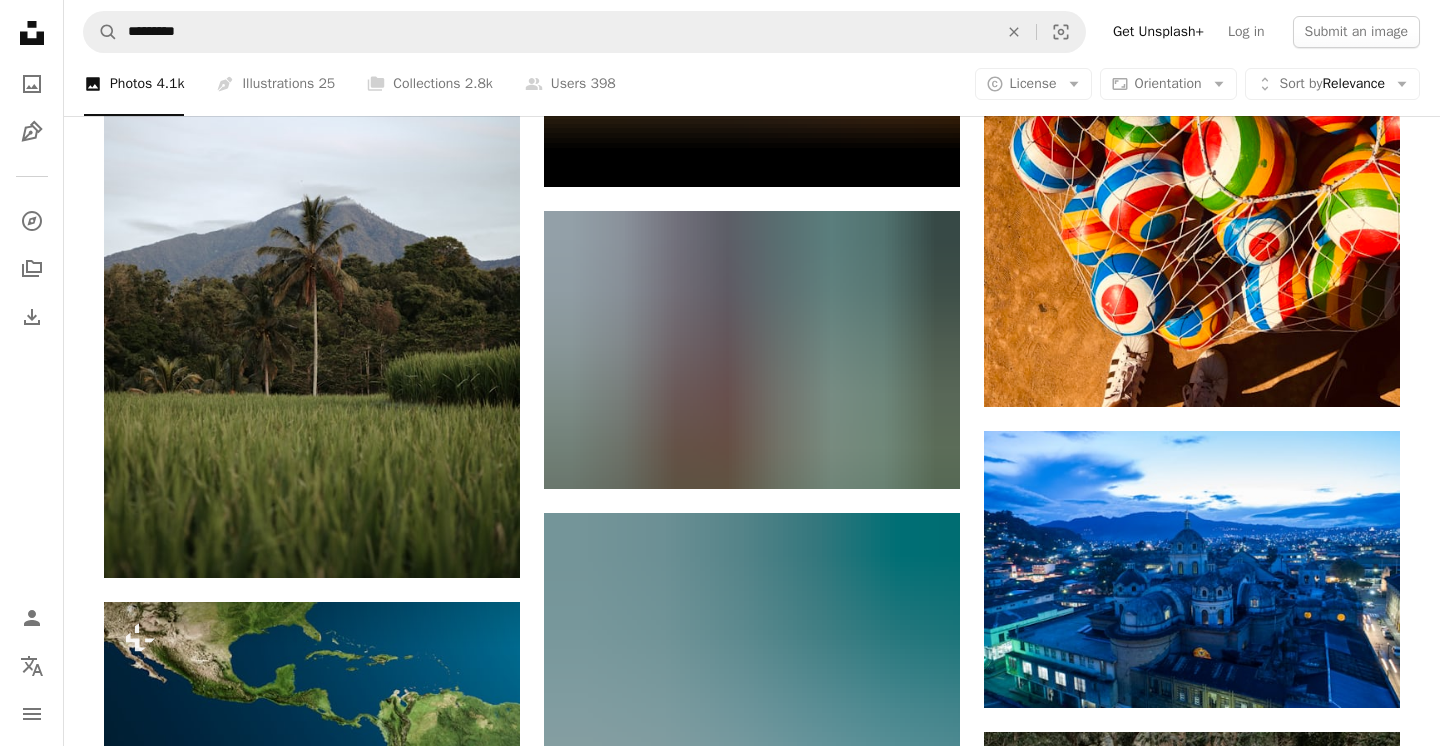scroll, scrollTop: 9065, scrollLeft: 0, axis: vertical 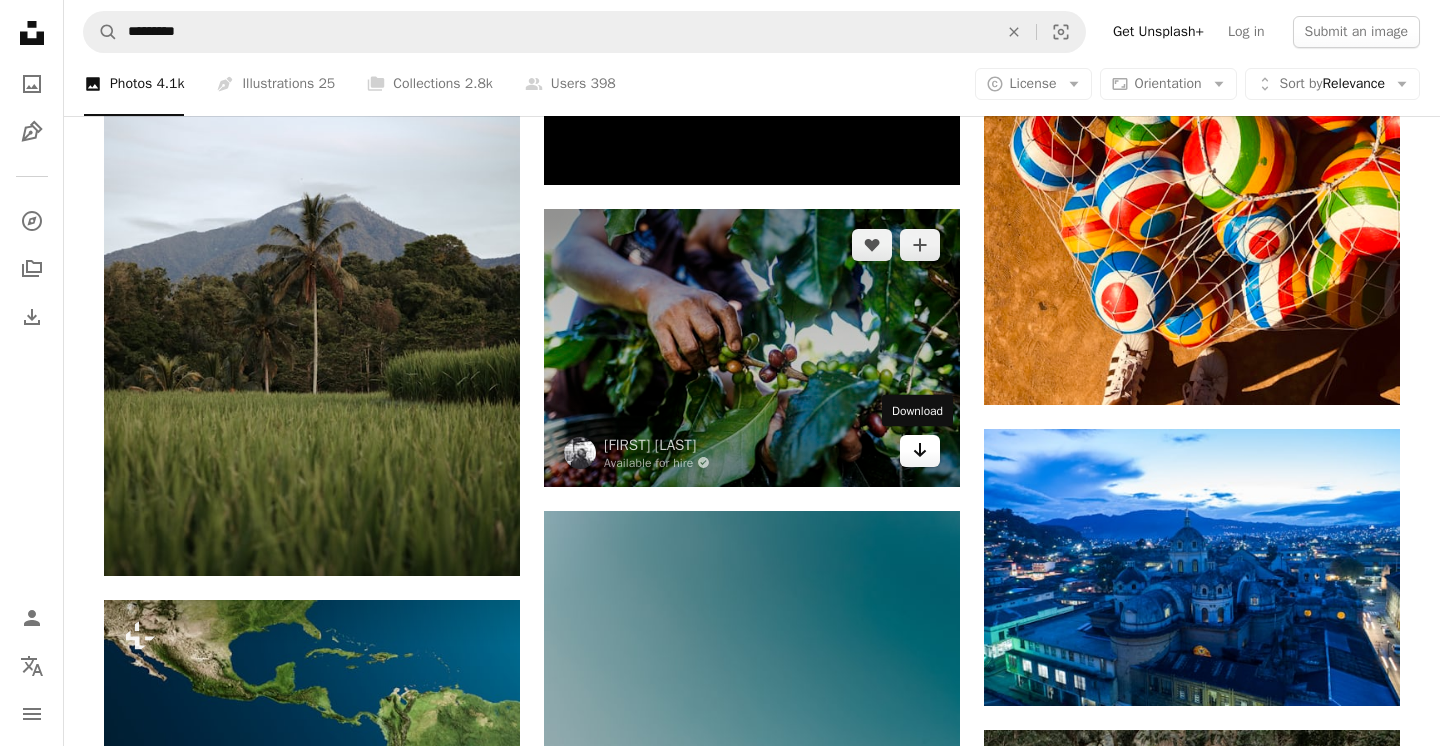 click on "Arrow pointing down" at bounding box center [920, 450] 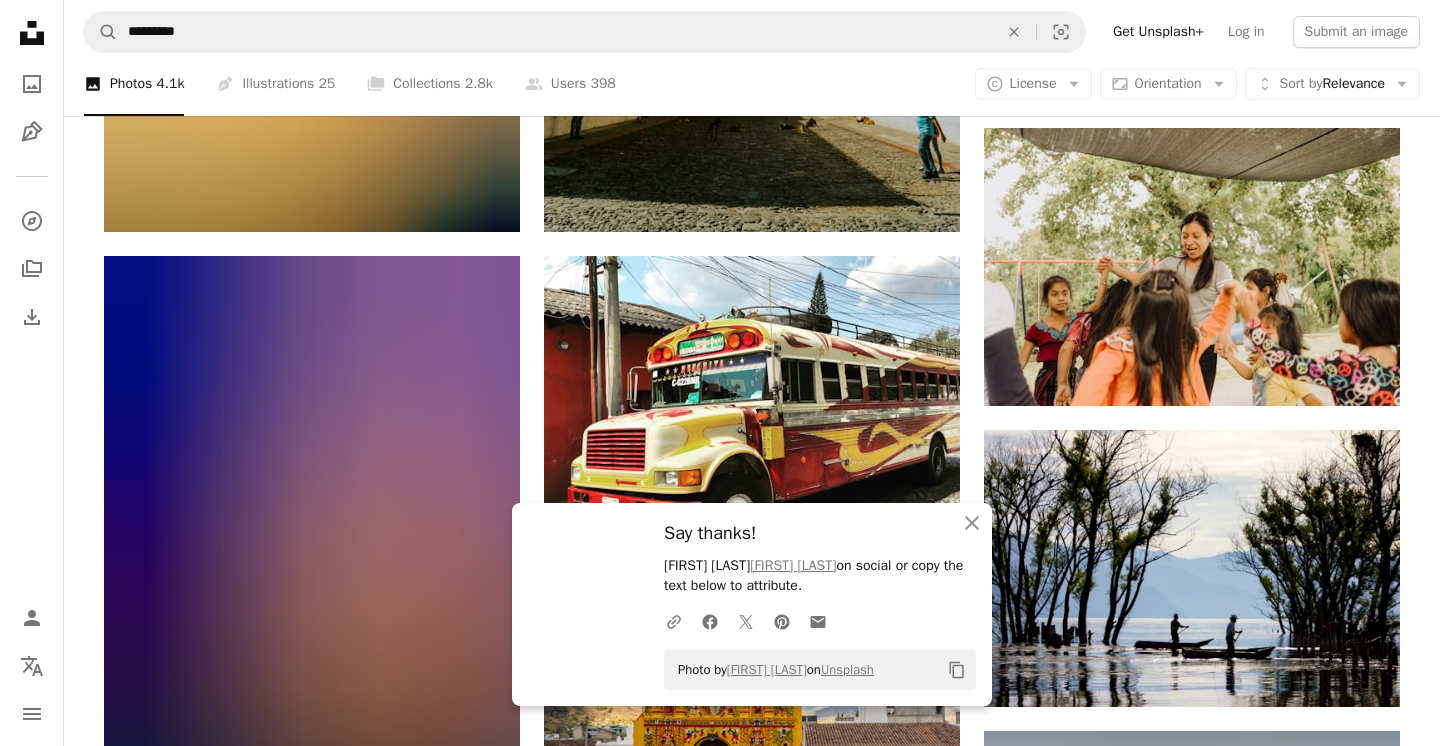 scroll, scrollTop: 9964, scrollLeft: 0, axis: vertical 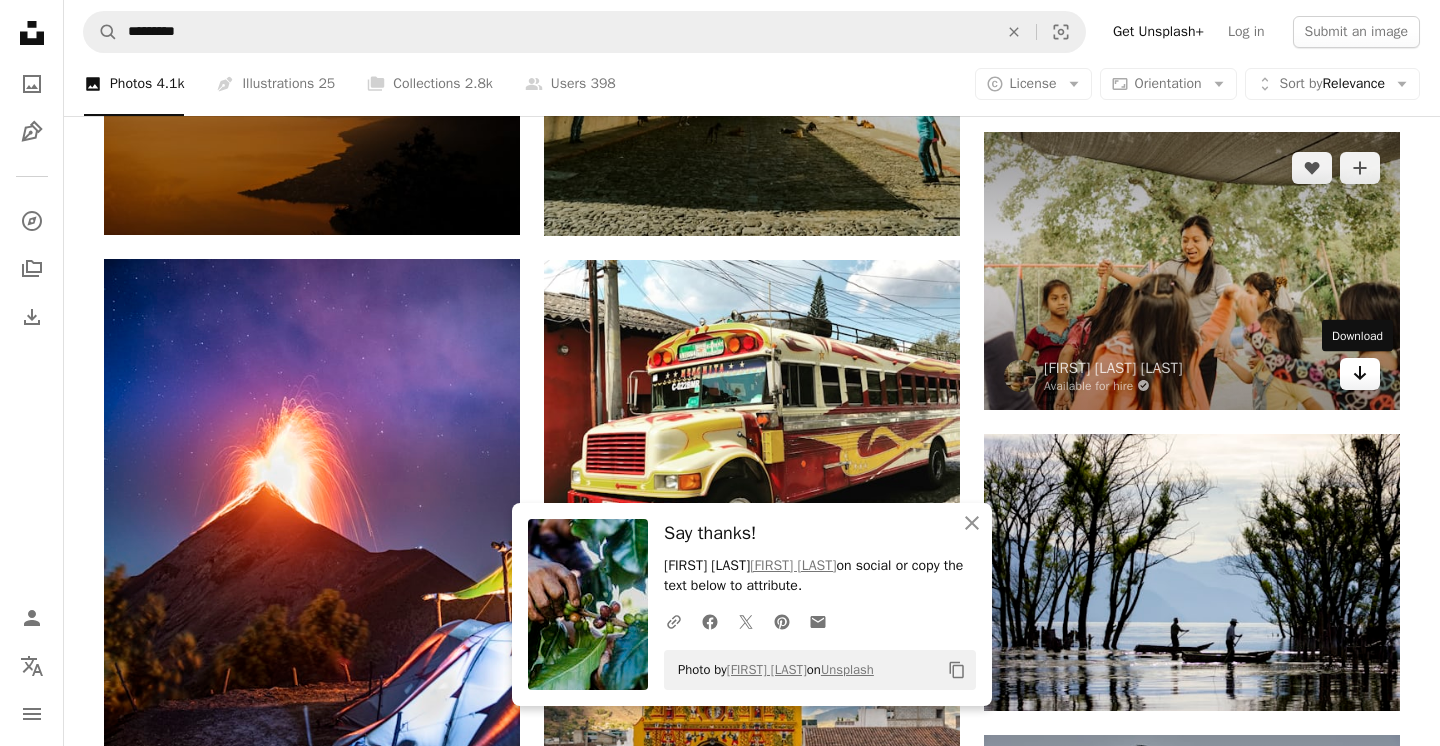 click on "Arrow pointing down" at bounding box center [1360, 373] 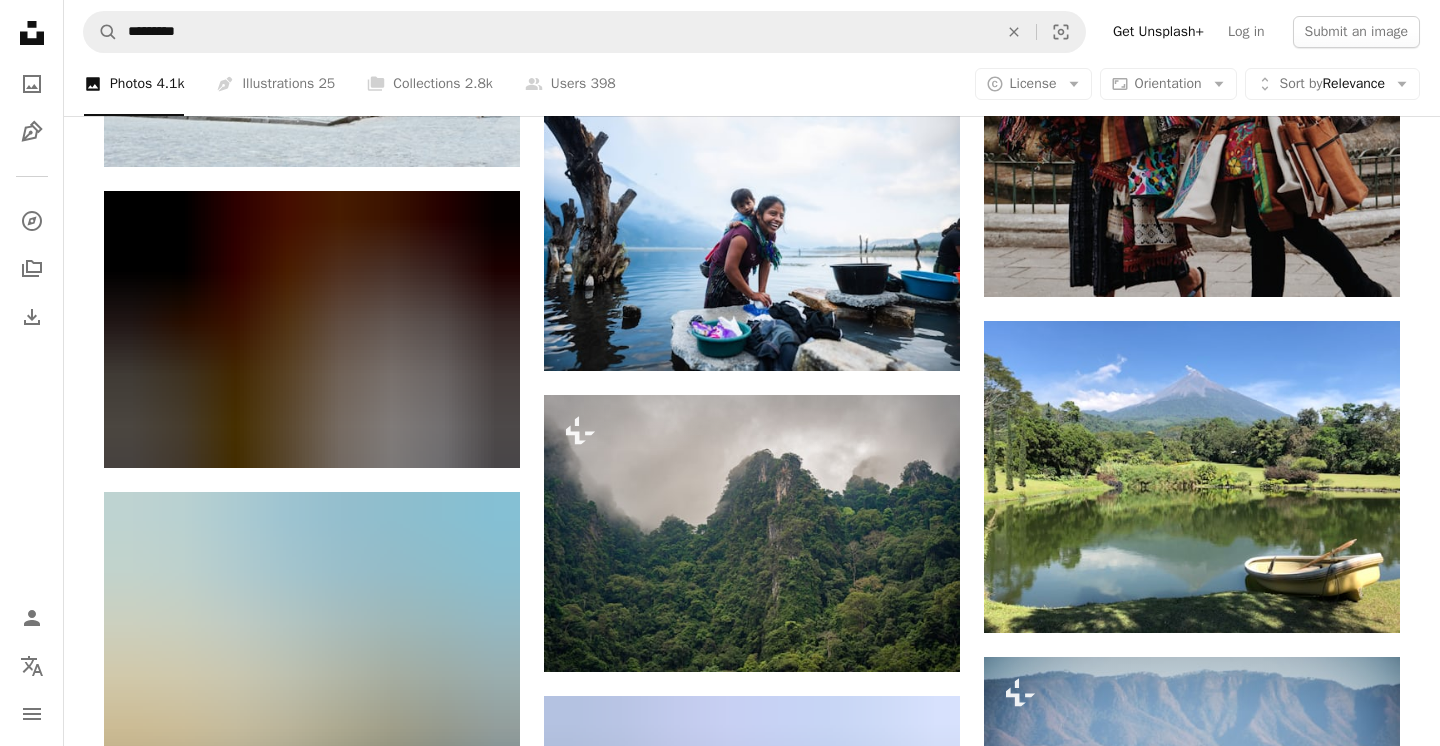 scroll, scrollTop: 11292, scrollLeft: 0, axis: vertical 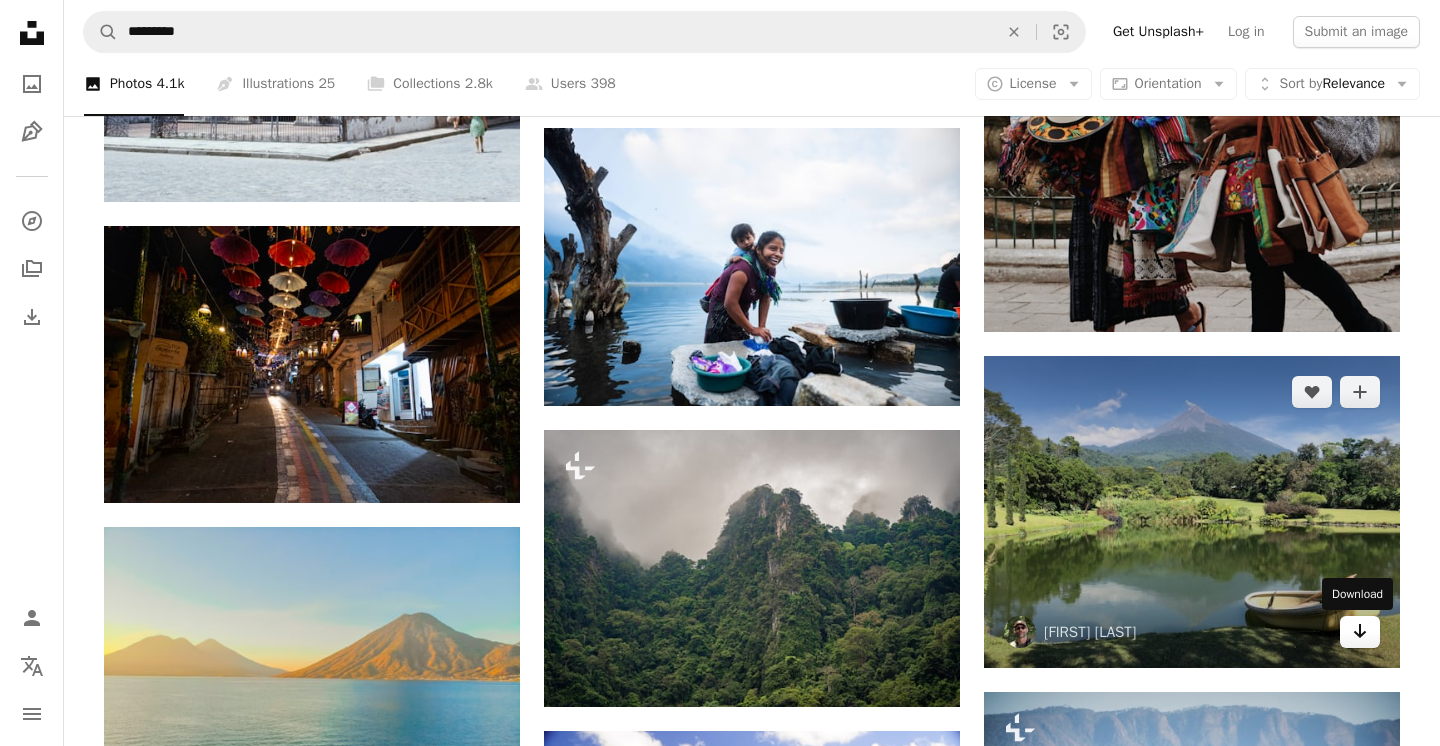 click at bounding box center [1360, 631] 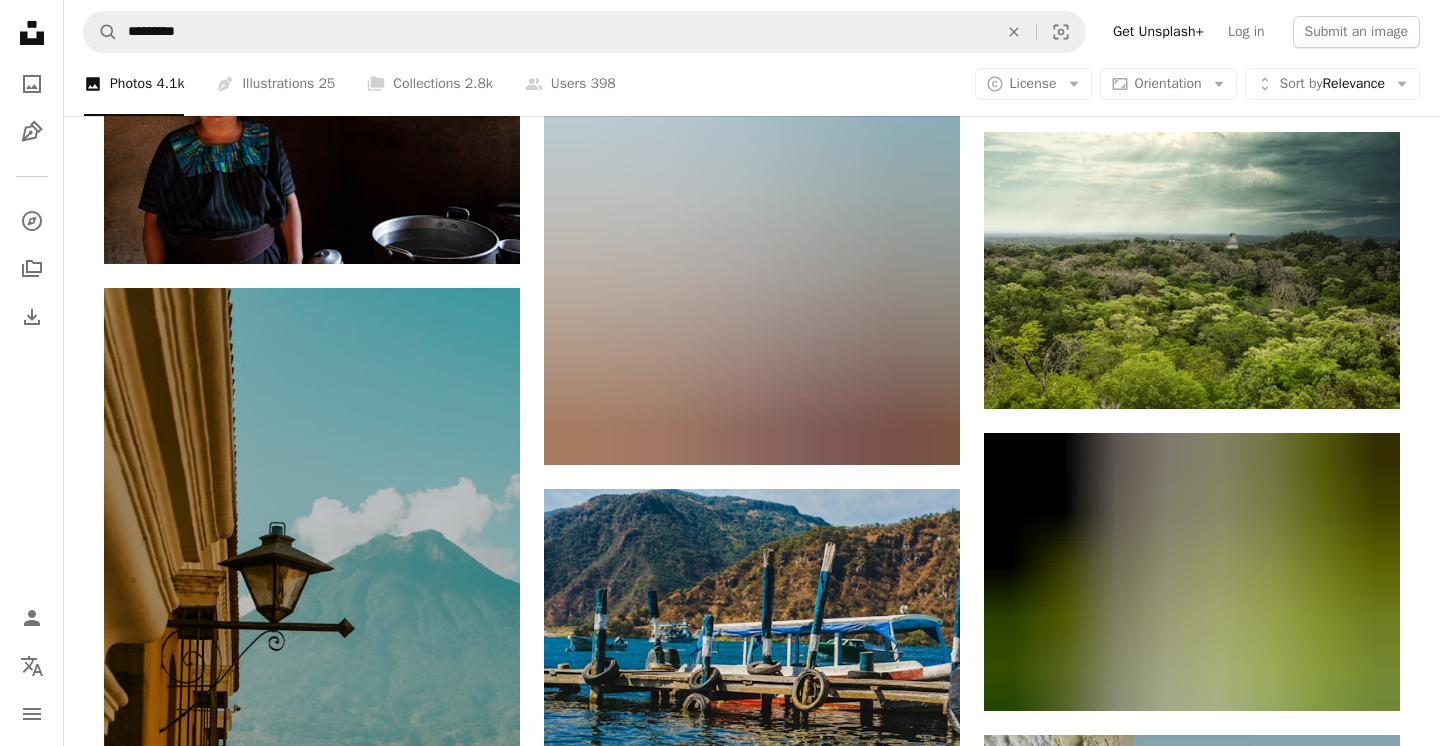 scroll, scrollTop: 16503, scrollLeft: 0, axis: vertical 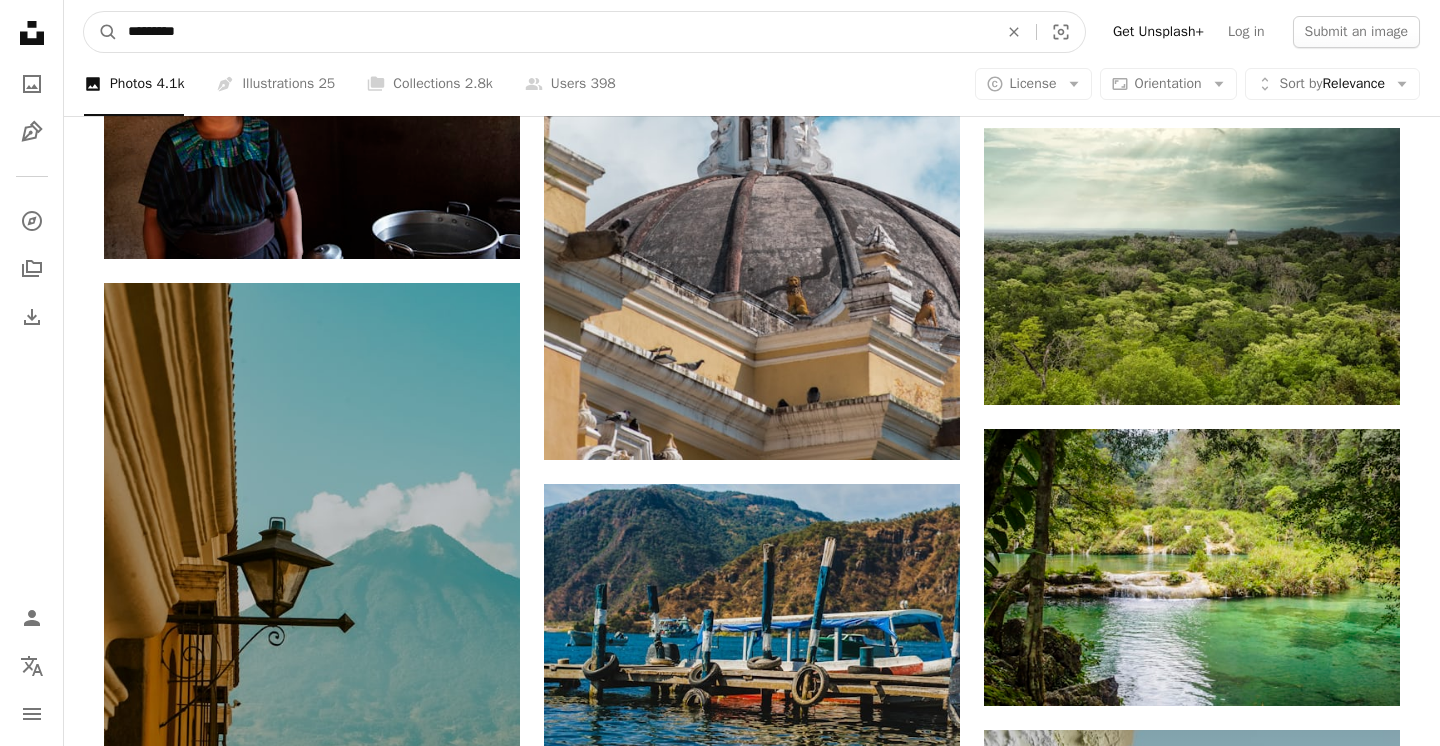 click on "*********" at bounding box center (555, 32) 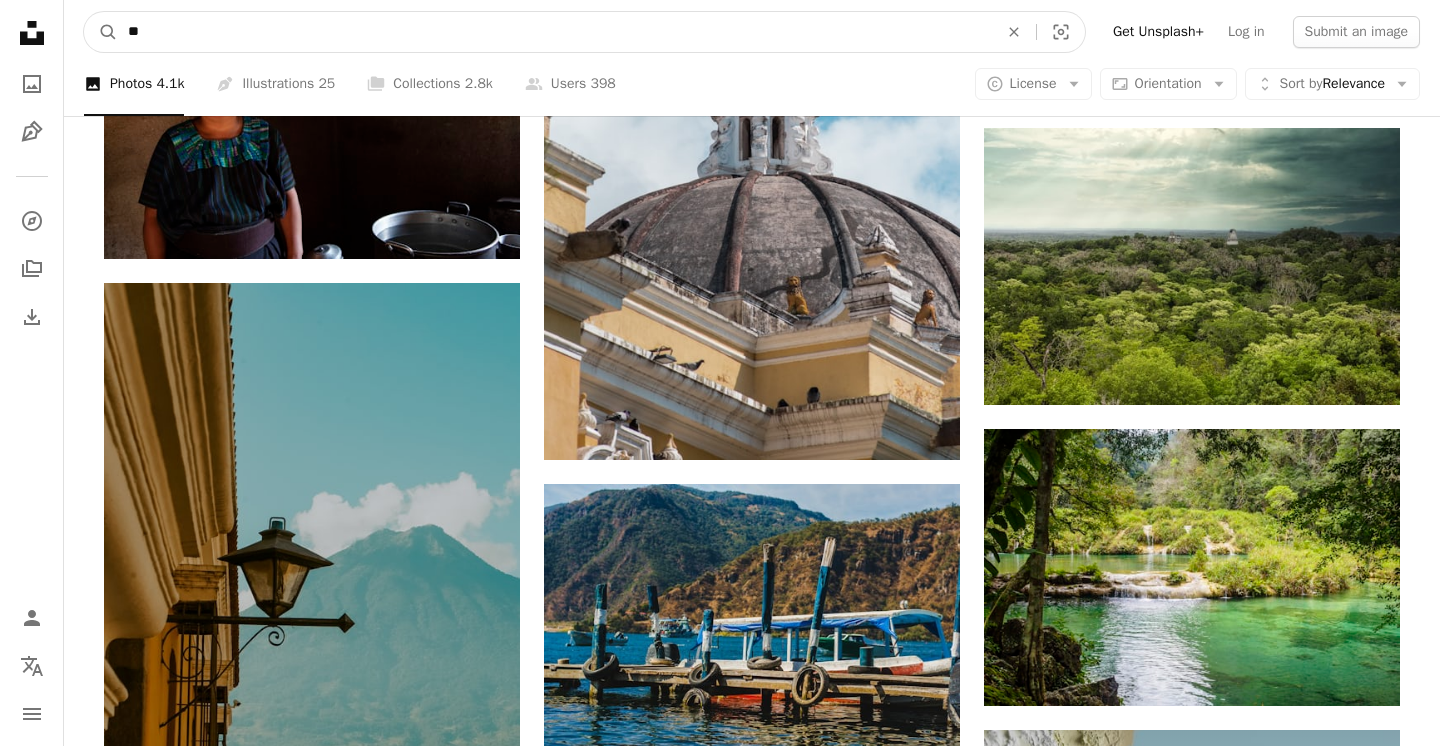 type on "***" 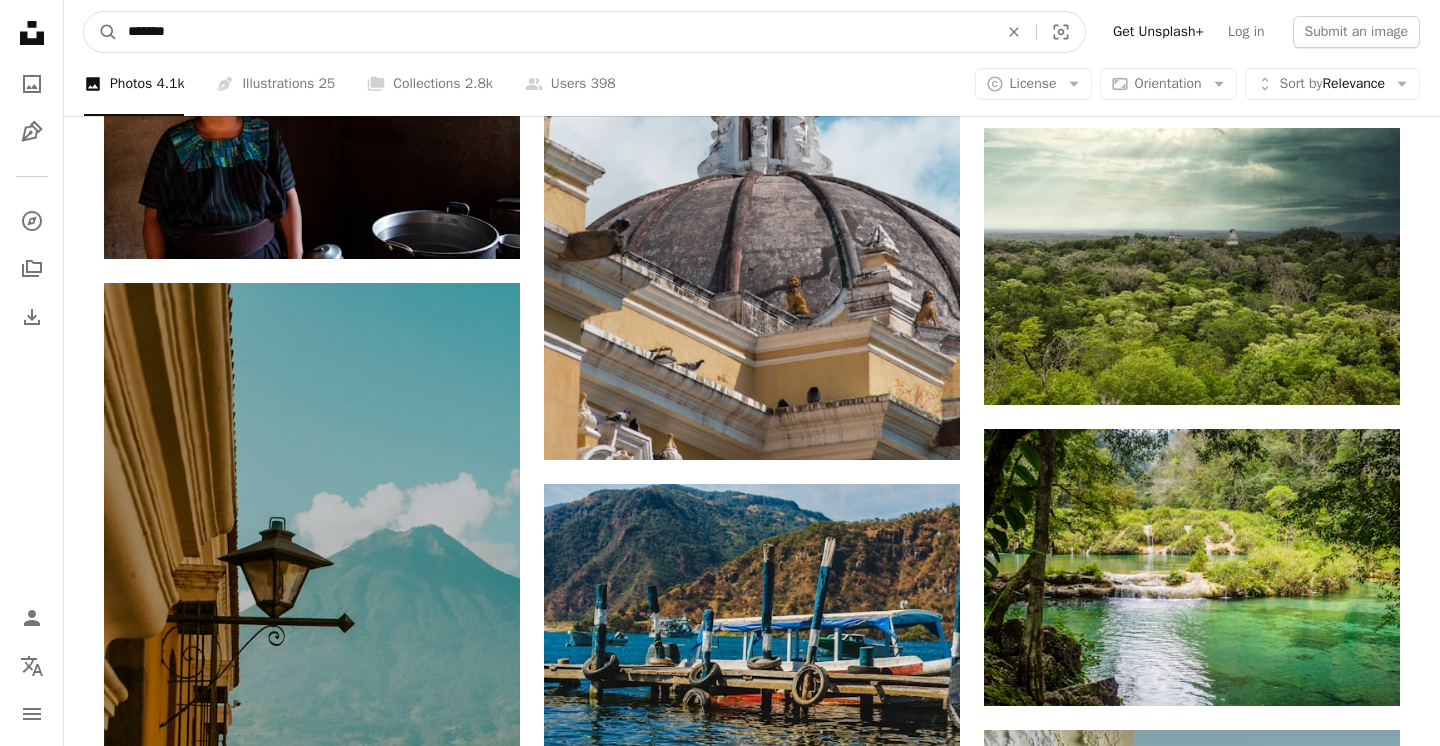 click on "A magnifying glass" at bounding box center [101, 32] 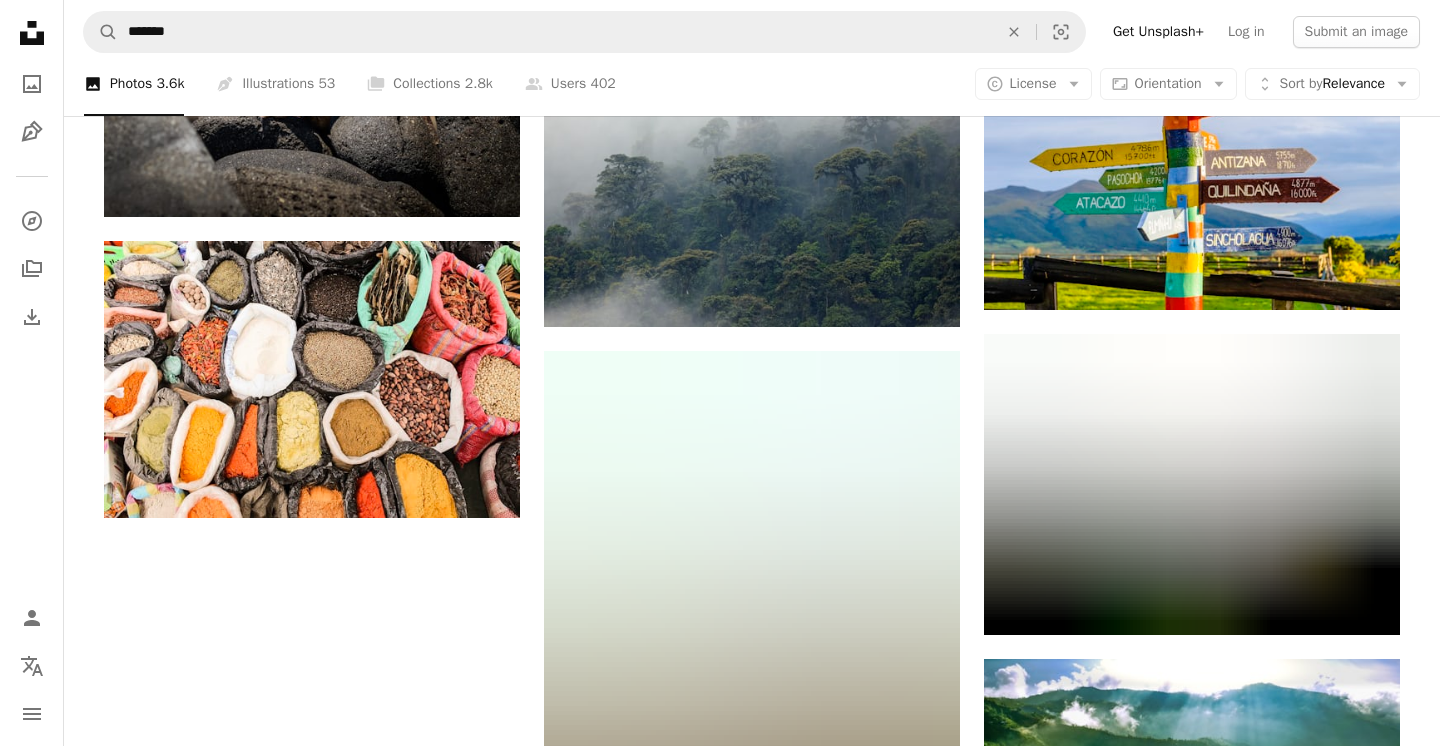 scroll, scrollTop: 2268, scrollLeft: 0, axis: vertical 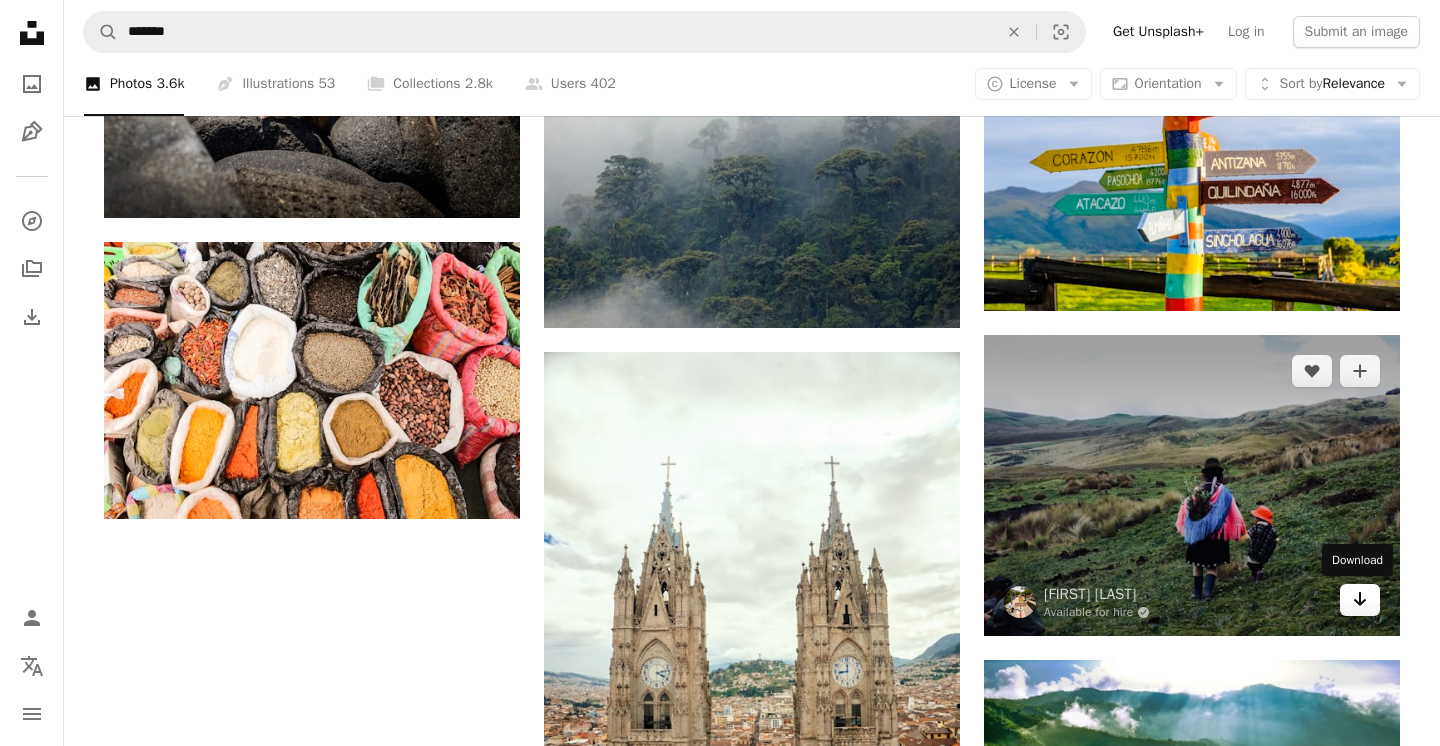 click on "Arrow pointing down" at bounding box center (1360, 599) 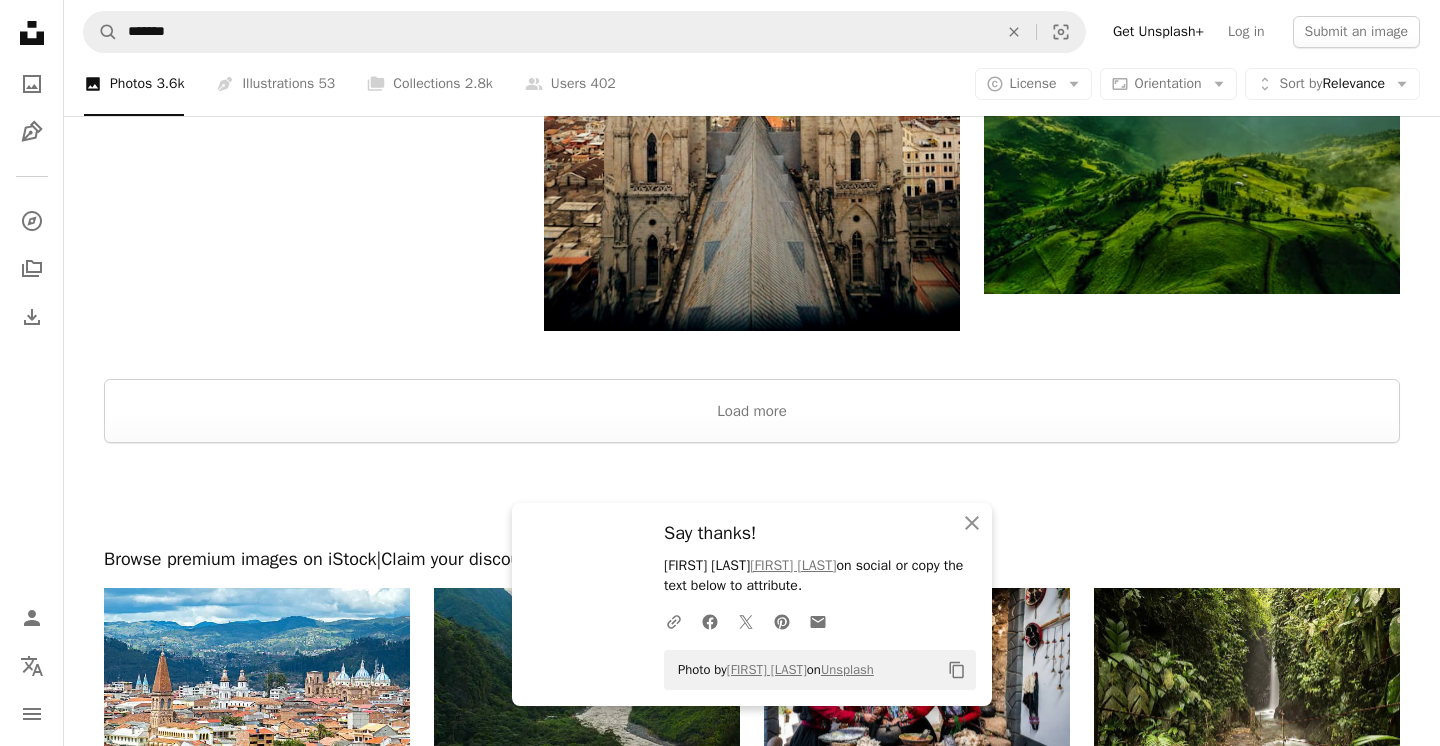 scroll, scrollTop: 2914, scrollLeft: 0, axis: vertical 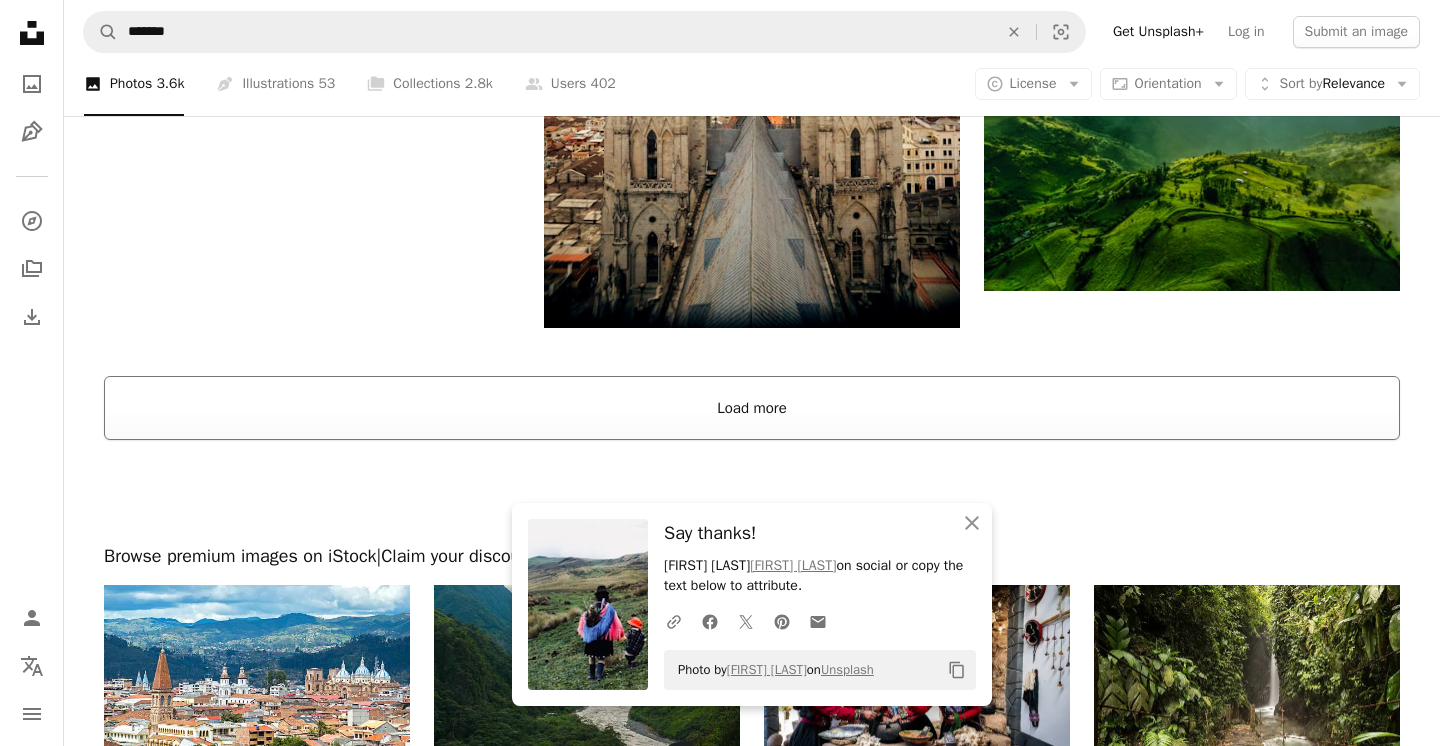 click on "Load more" at bounding box center [752, 408] 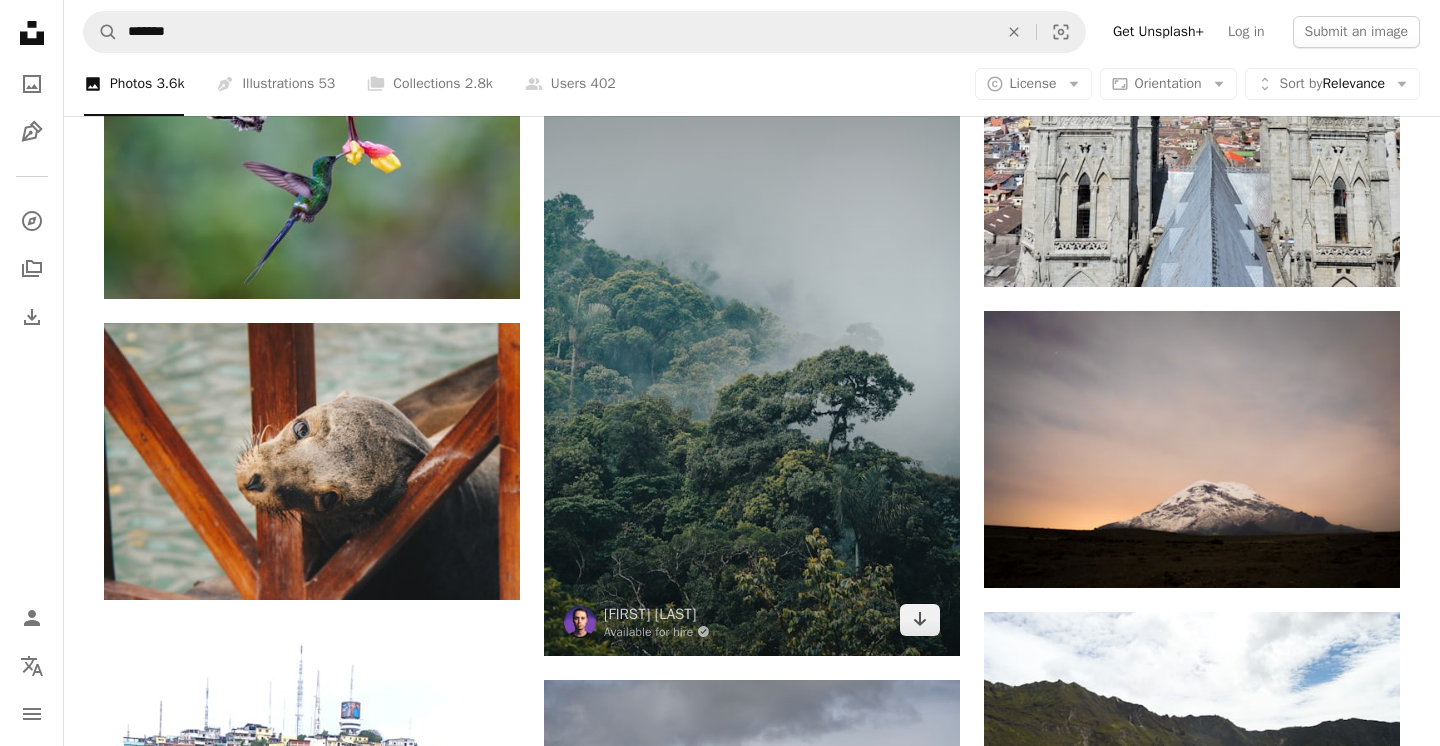 scroll, scrollTop: 23405, scrollLeft: 0, axis: vertical 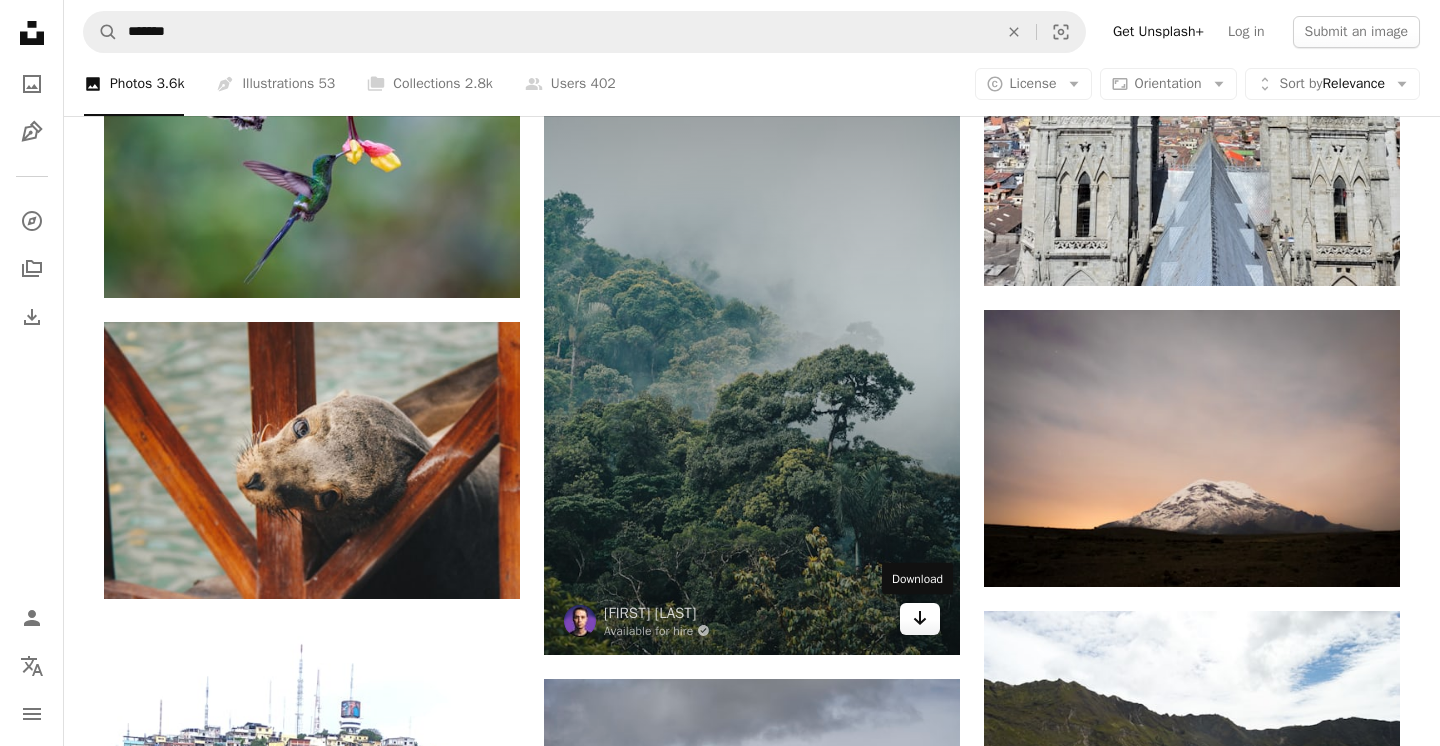 click at bounding box center (920, 618) 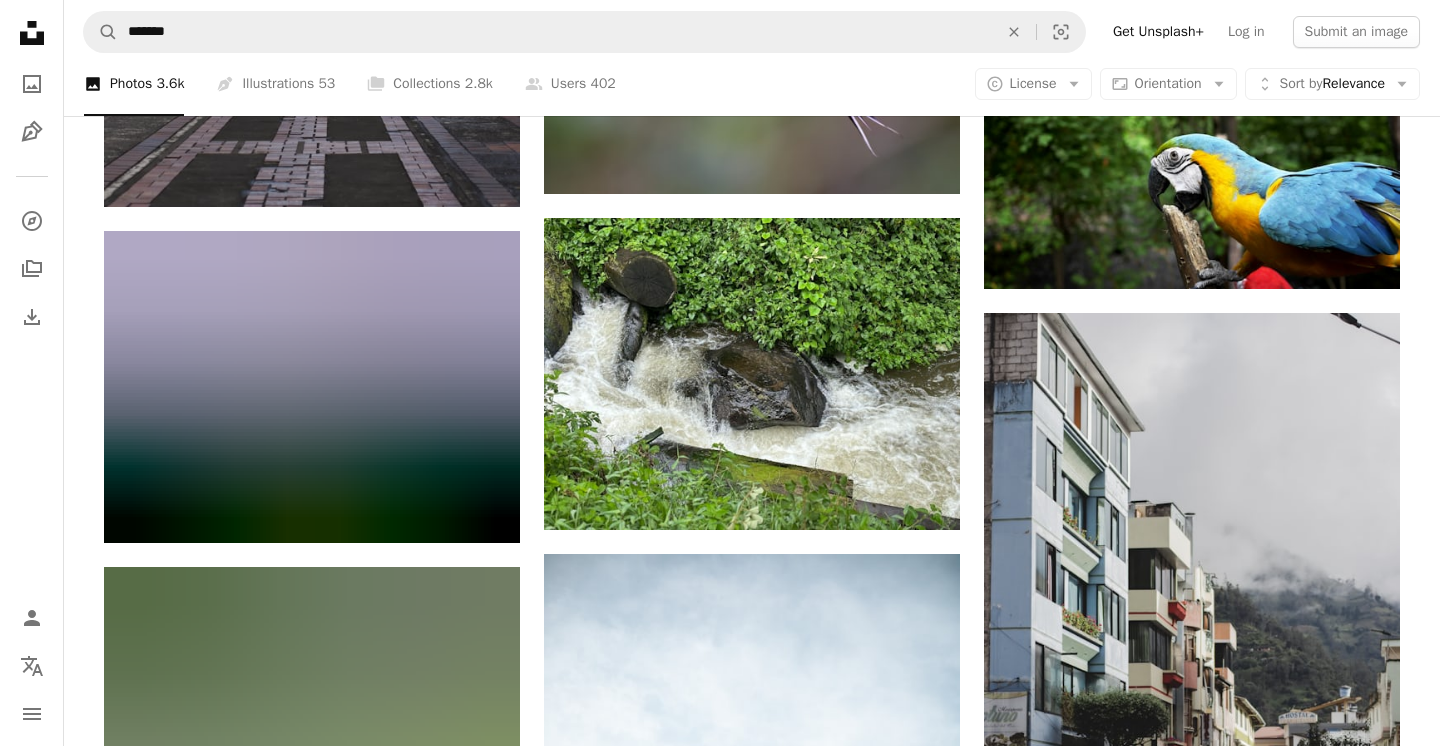 scroll, scrollTop: 29438, scrollLeft: 0, axis: vertical 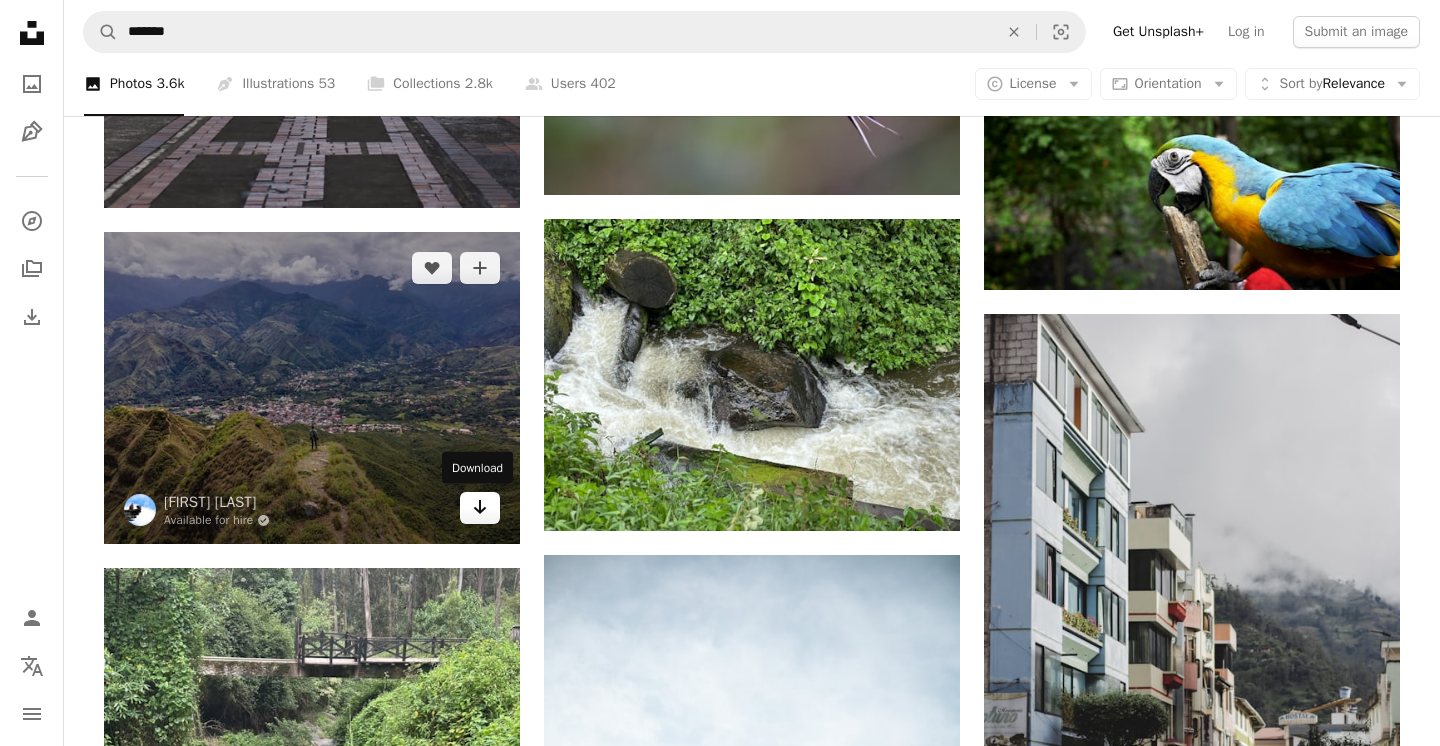 click on "Arrow pointing down" at bounding box center (480, 508) 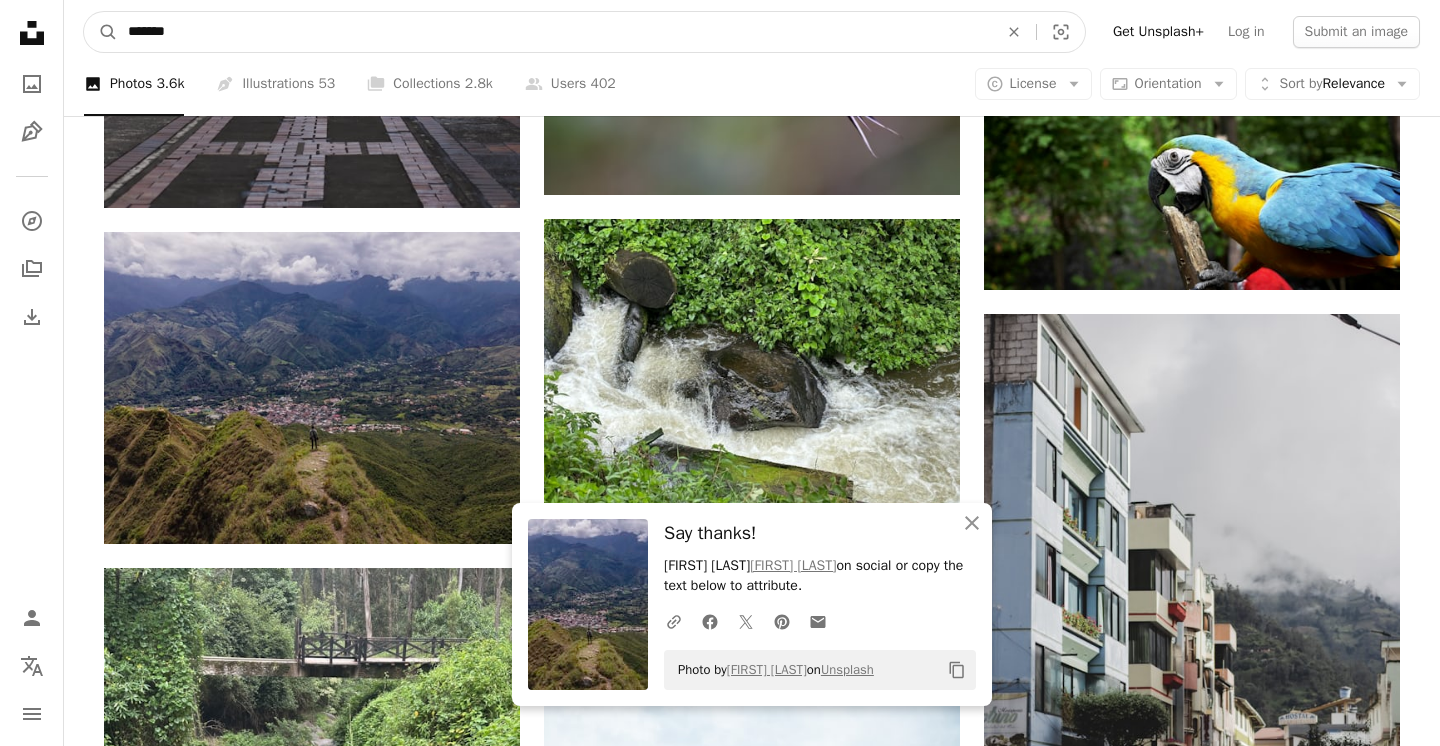 click on "*******" at bounding box center (555, 32) 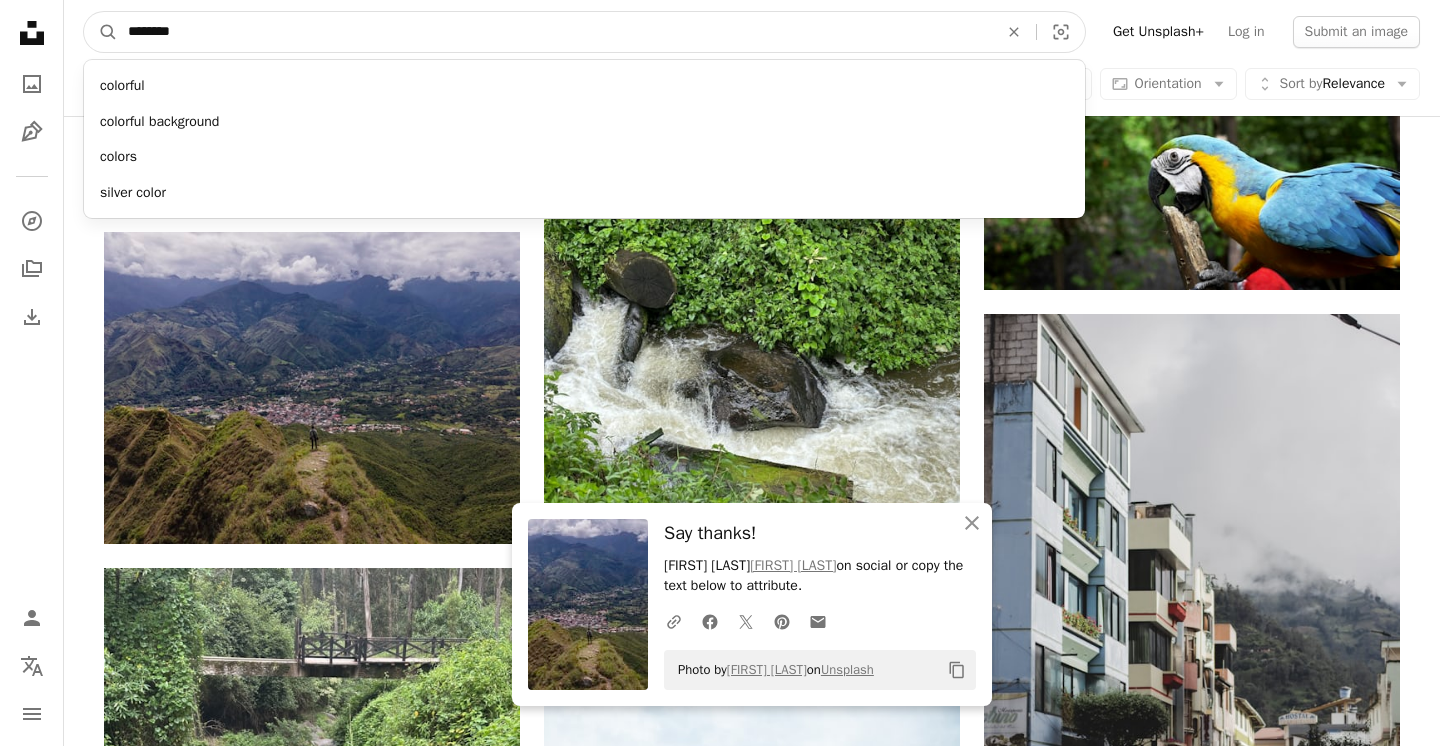 type on "********" 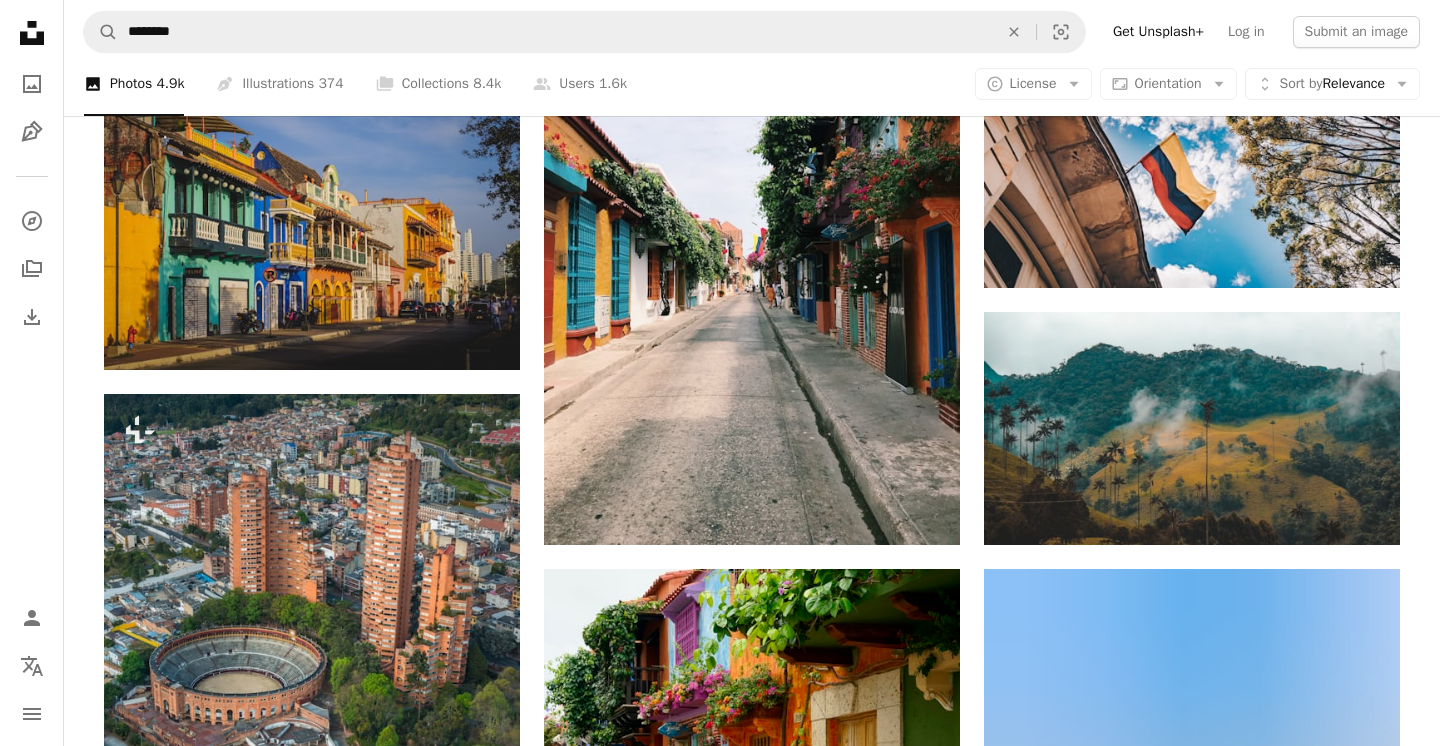 scroll, scrollTop: 1027, scrollLeft: 0, axis: vertical 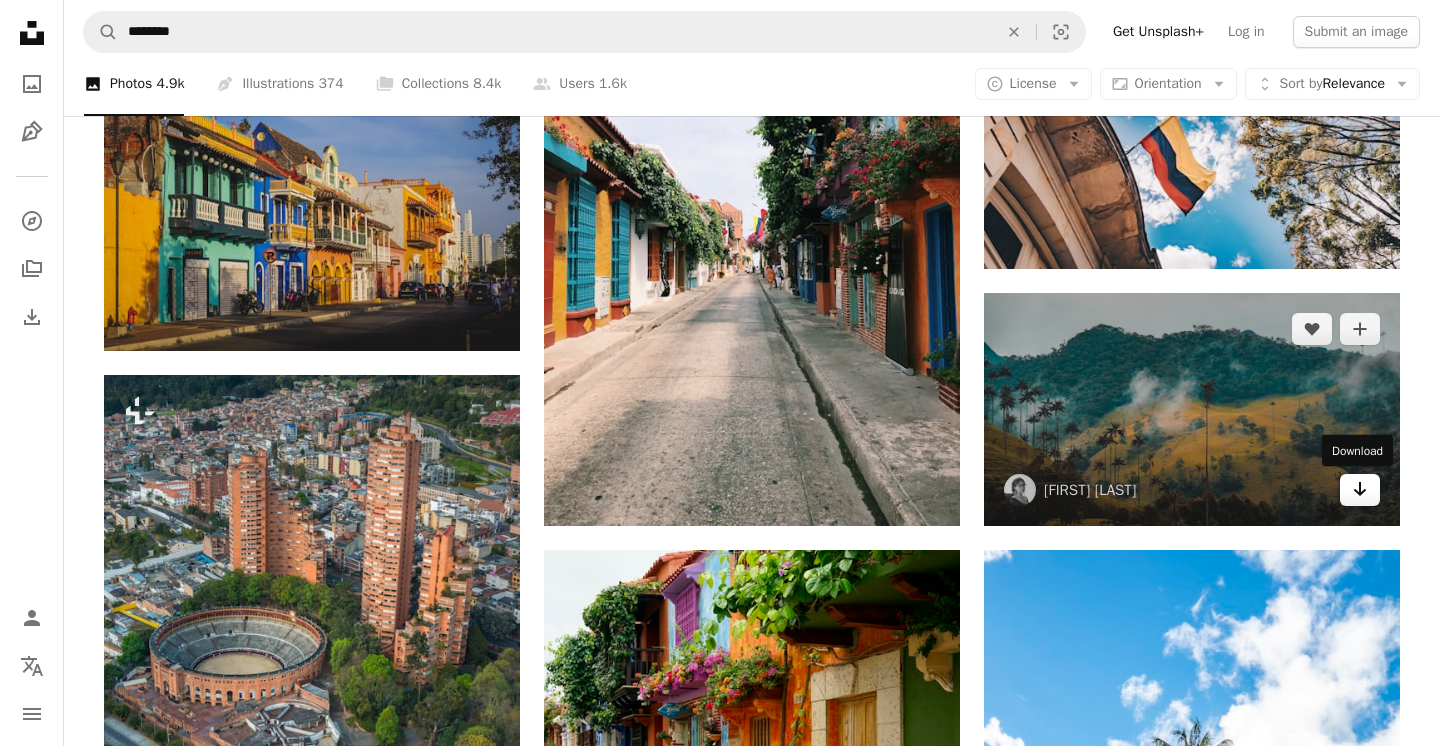 click on "Arrow pointing down" at bounding box center [1360, 489] 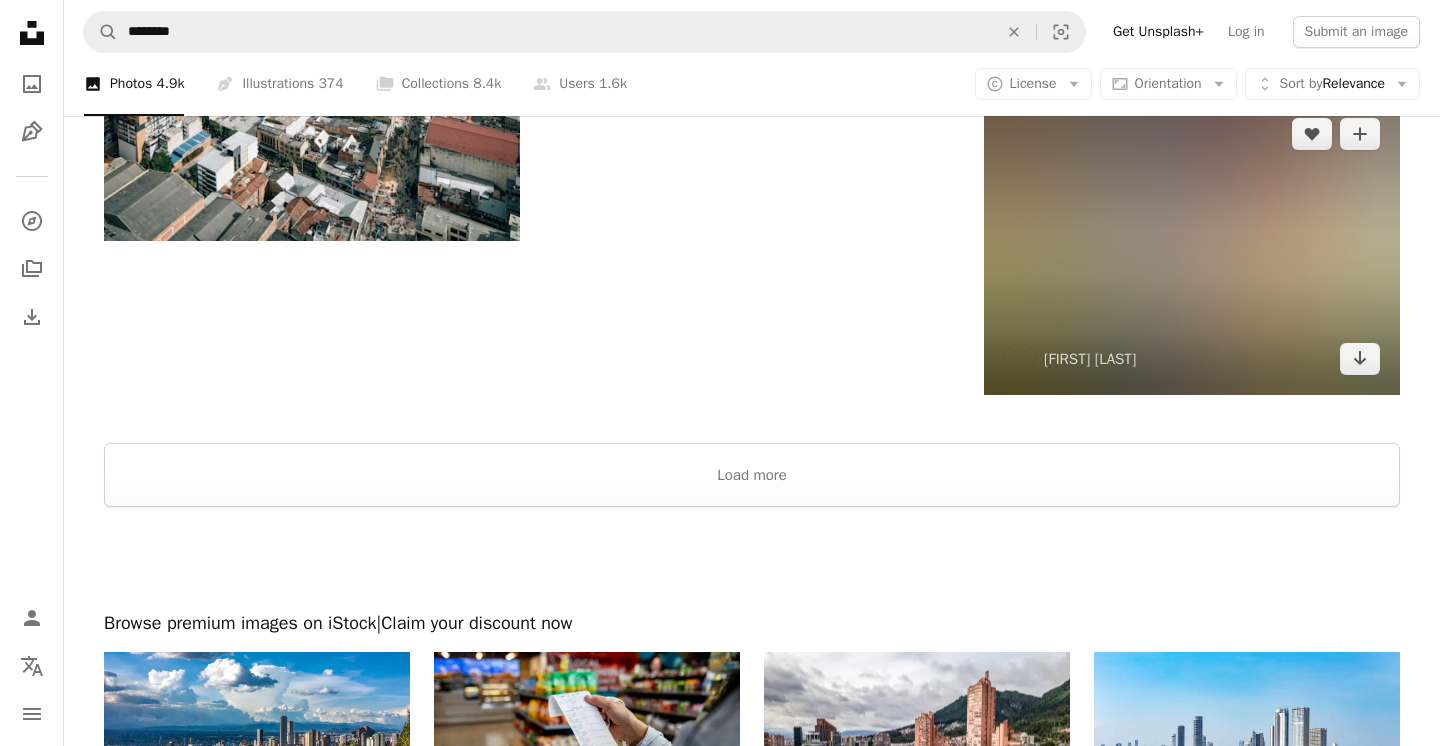 scroll, scrollTop: 3374, scrollLeft: 0, axis: vertical 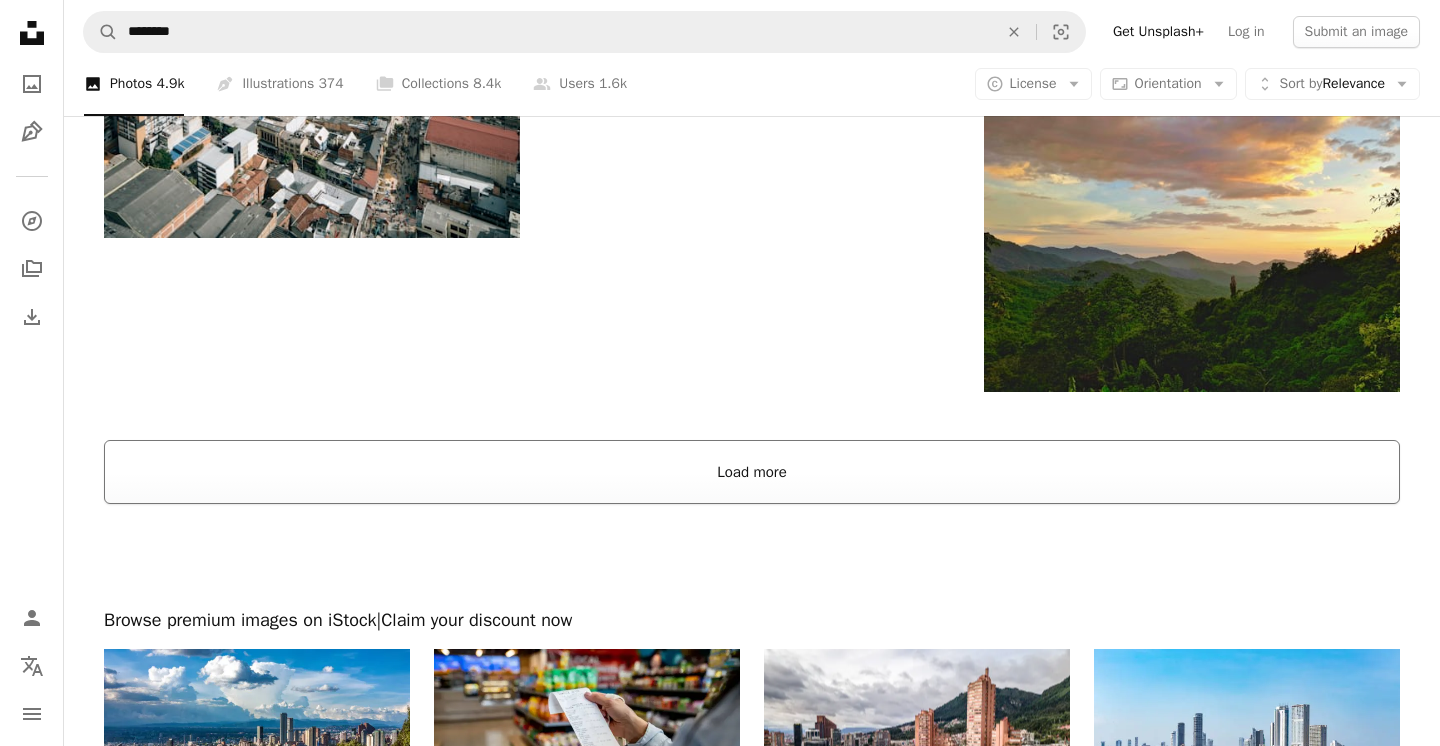 click on "Load more" at bounding box center (752, 472) 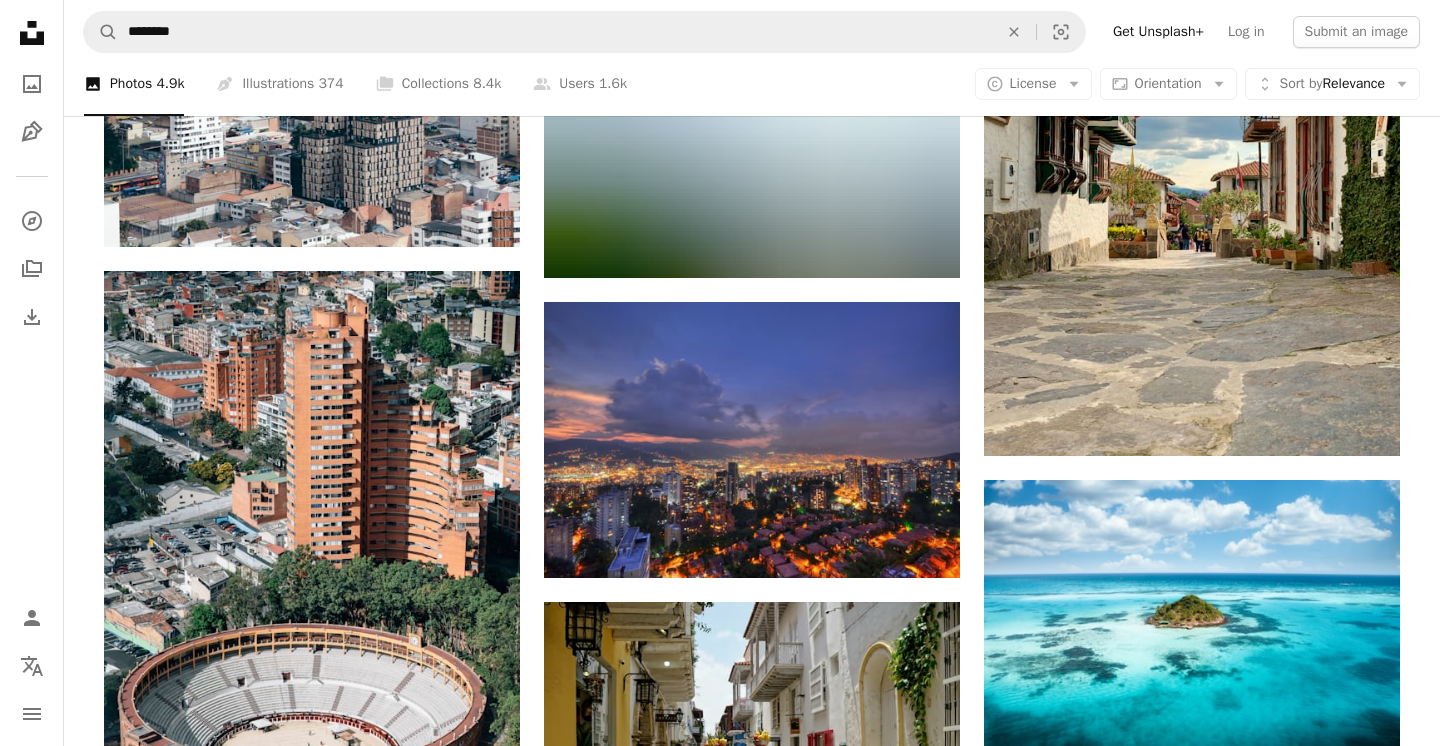 scroll, scrollTop: 11452, scrollLeft: 0, axis: vertical 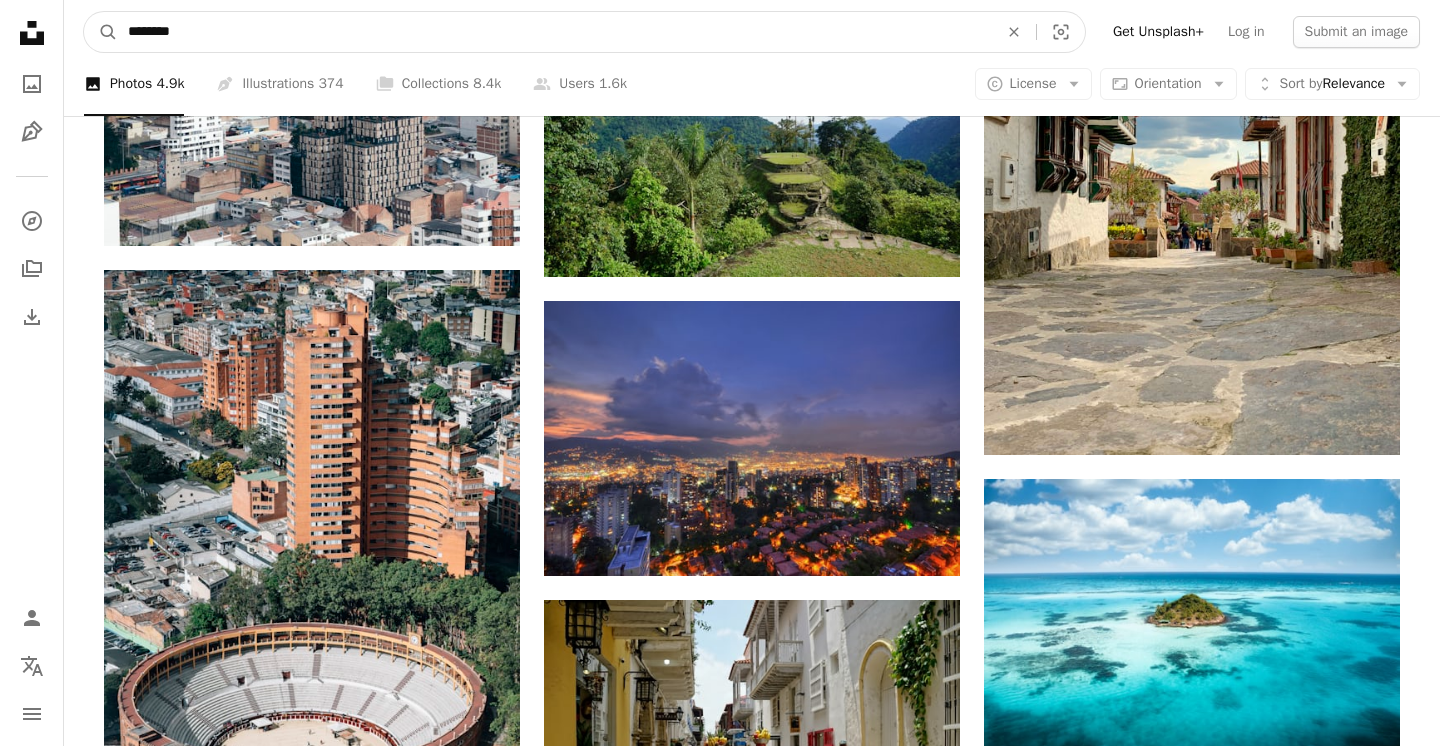 click on "********" at bounding box center (555, 32) 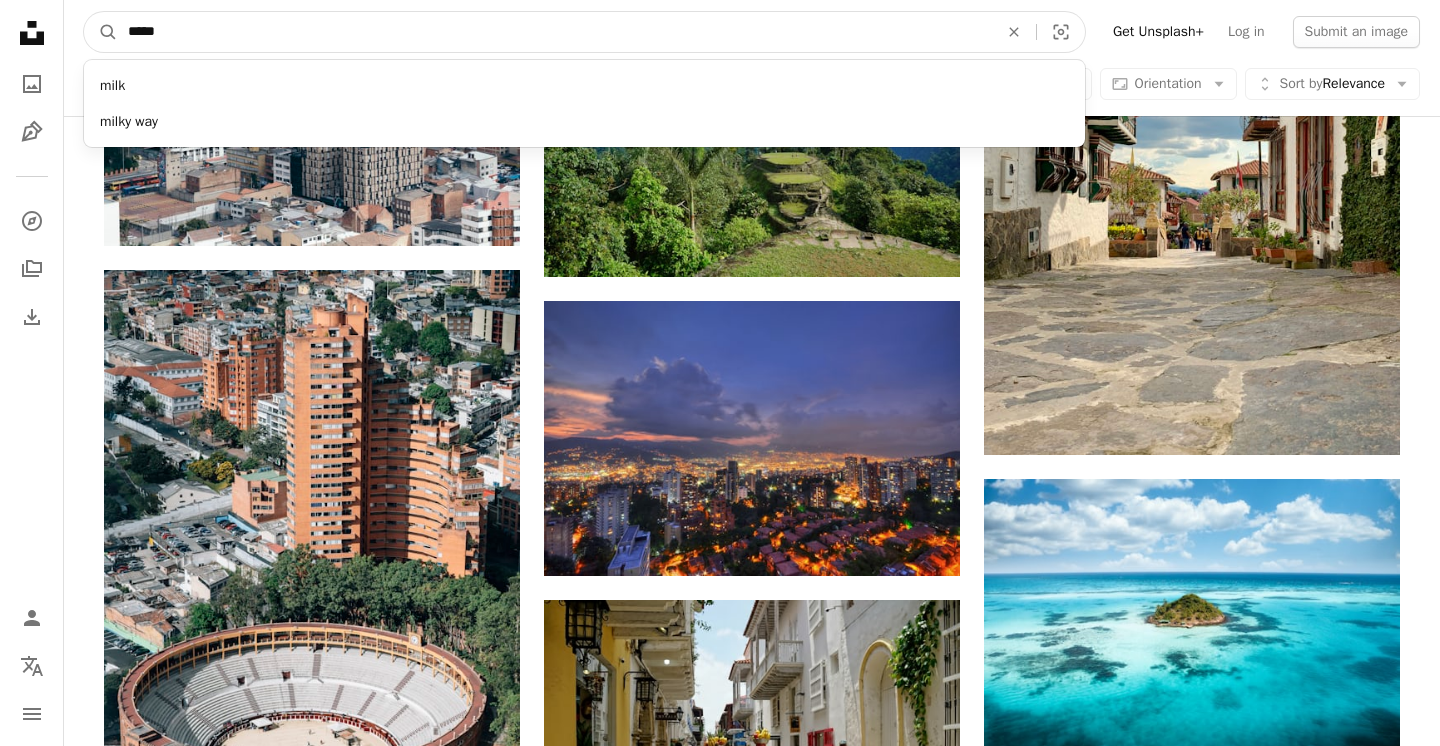 type on "*****" 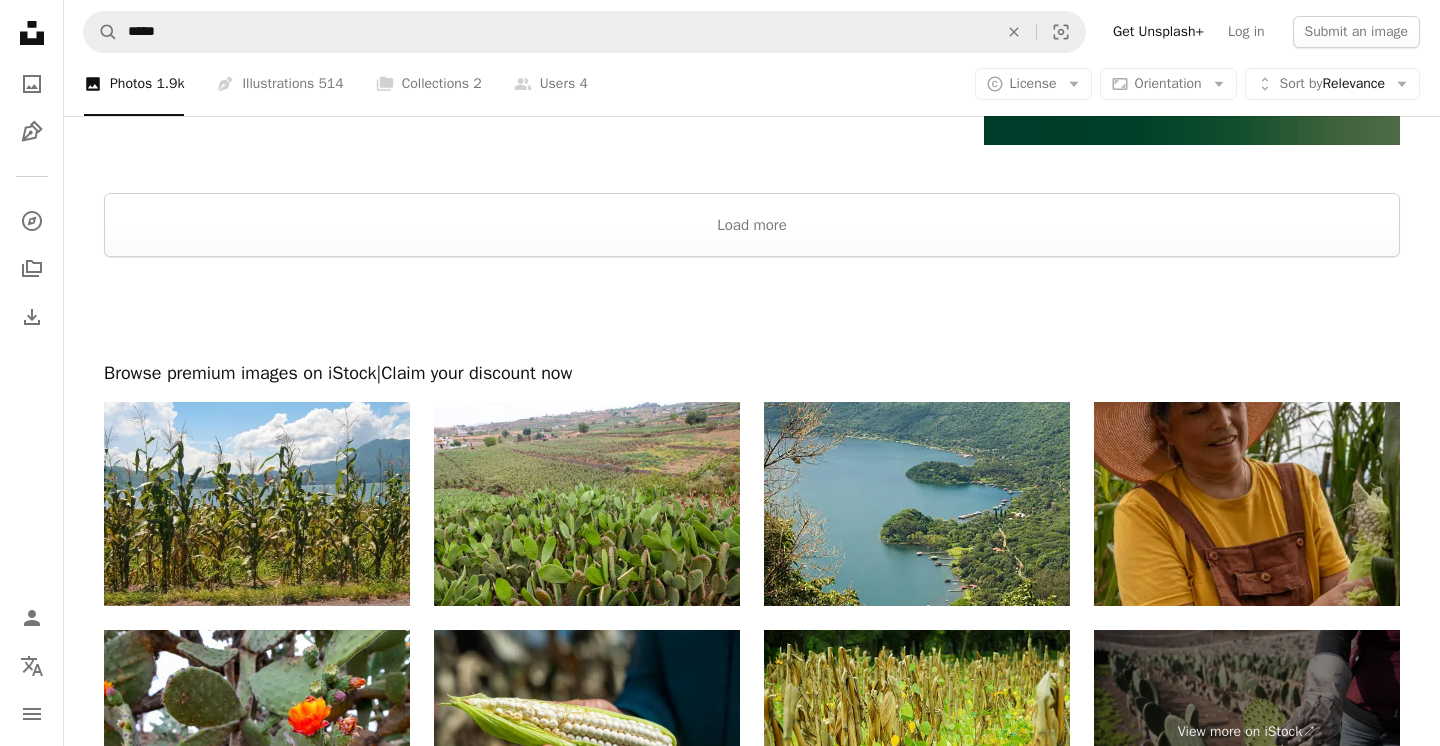 scroll, scrollTop: 4048, scrollLeft: 0, axis: vertical 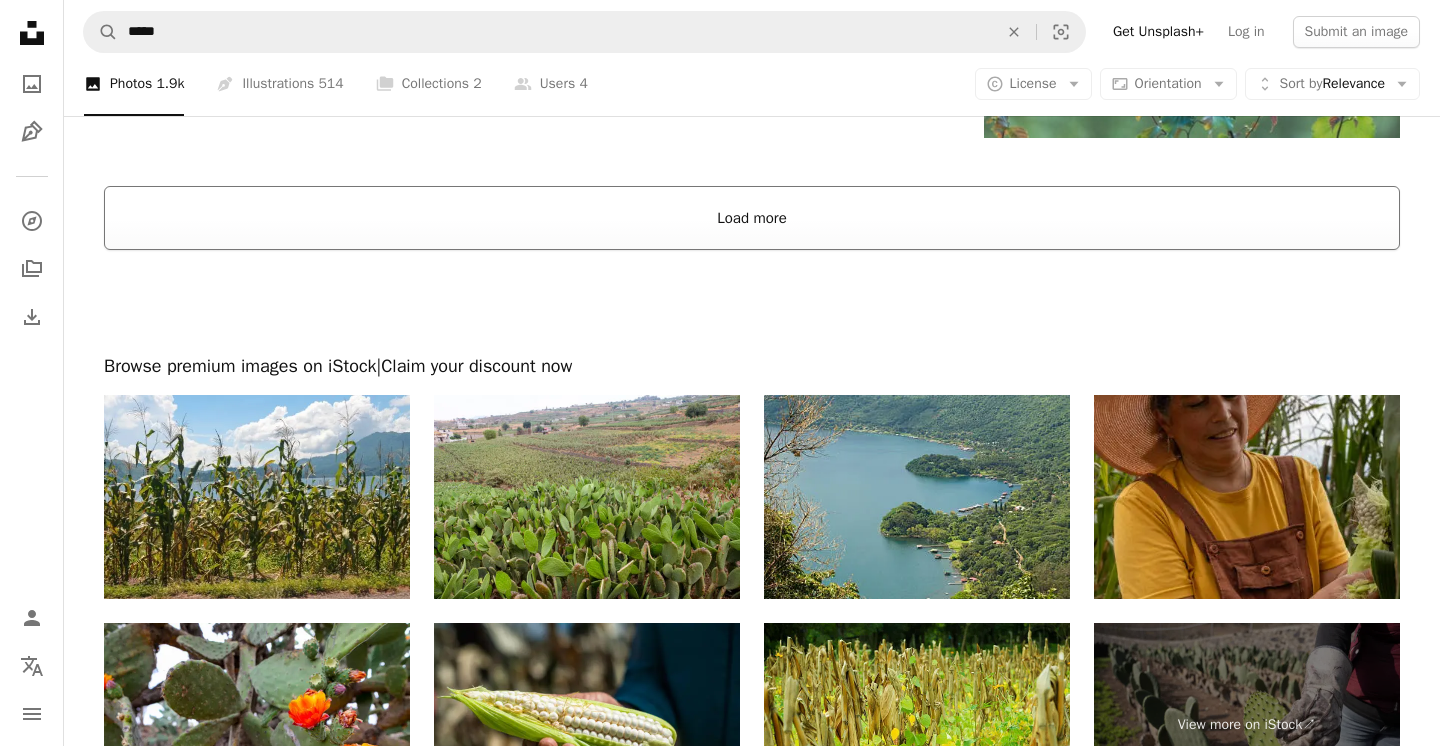 click on "Load more" at bounding box center [752, 218] 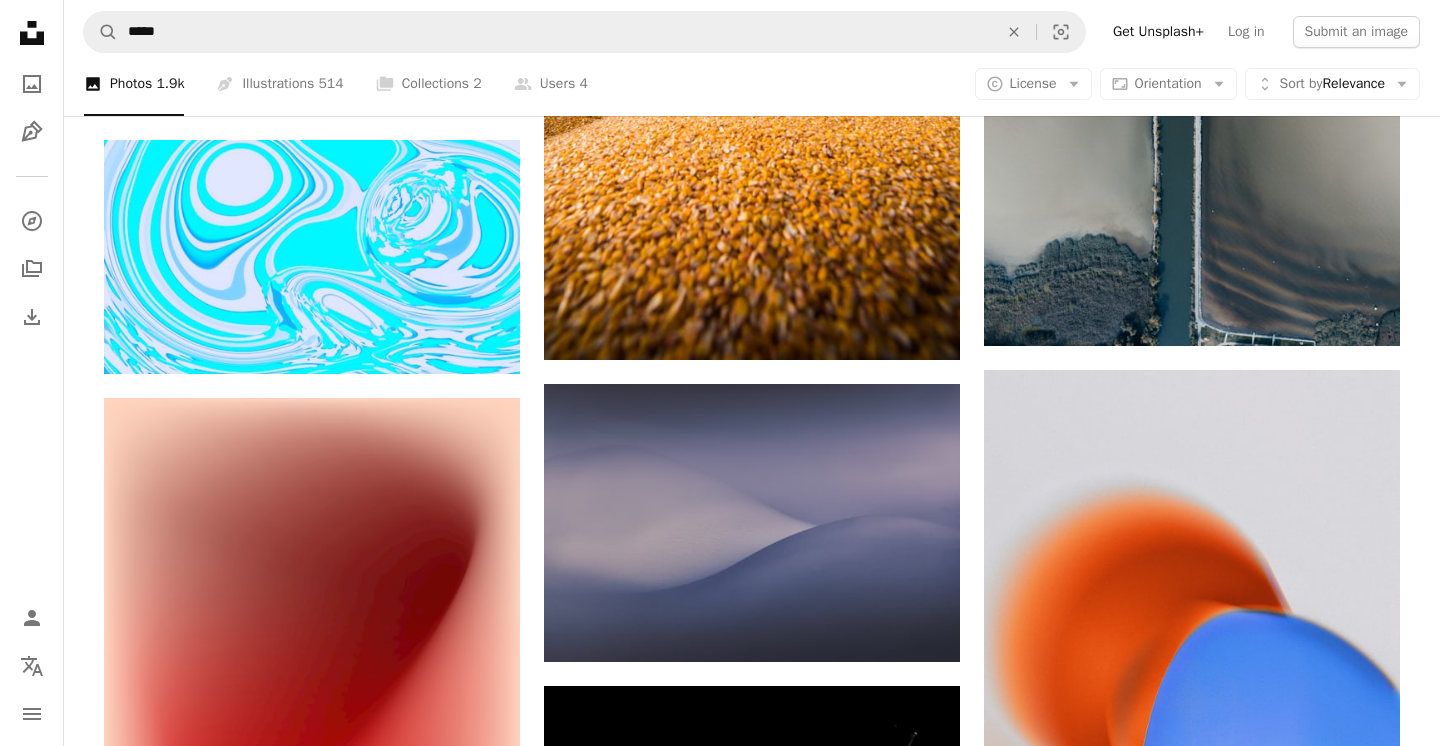 scroll, scrollTop: 5838, scrollLeft: 0, axis: vertical 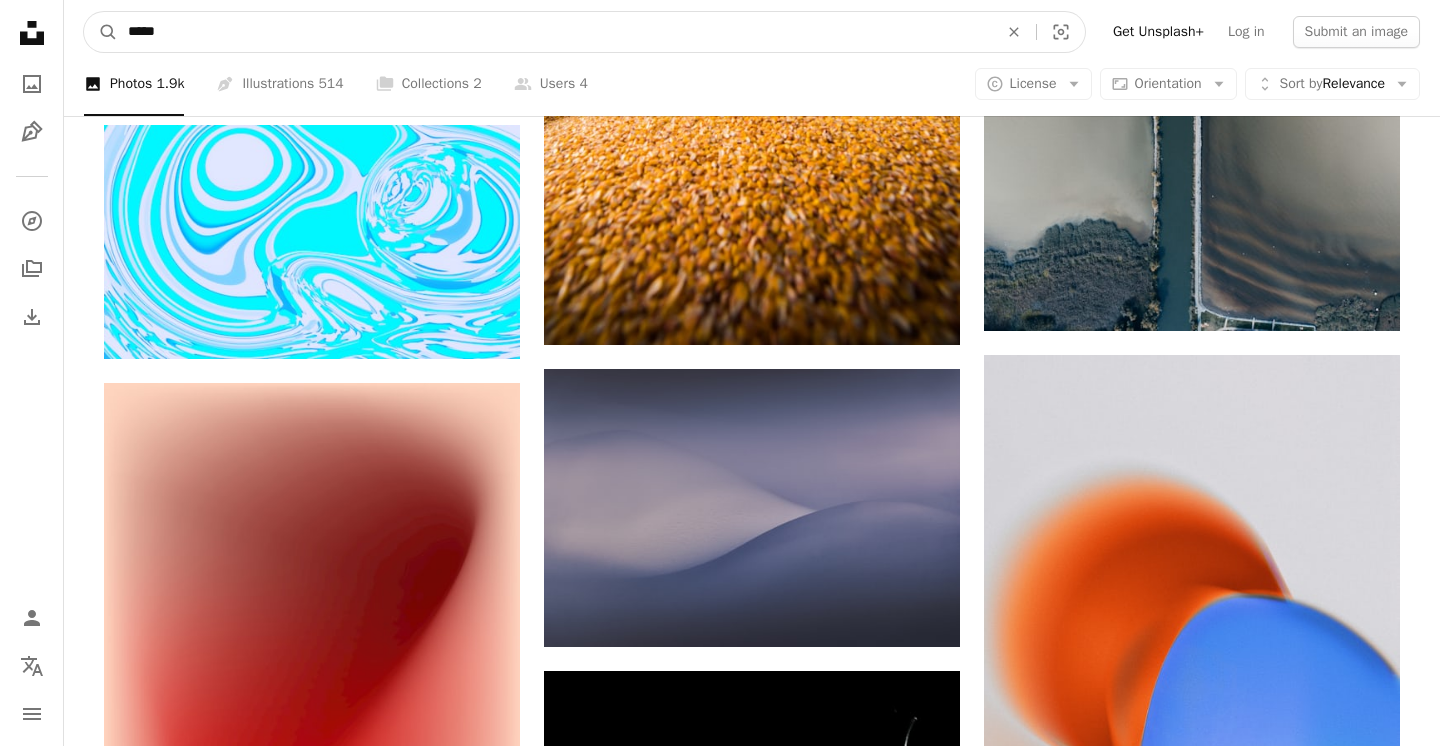 click on "*****" at bounding box center (555, 32) 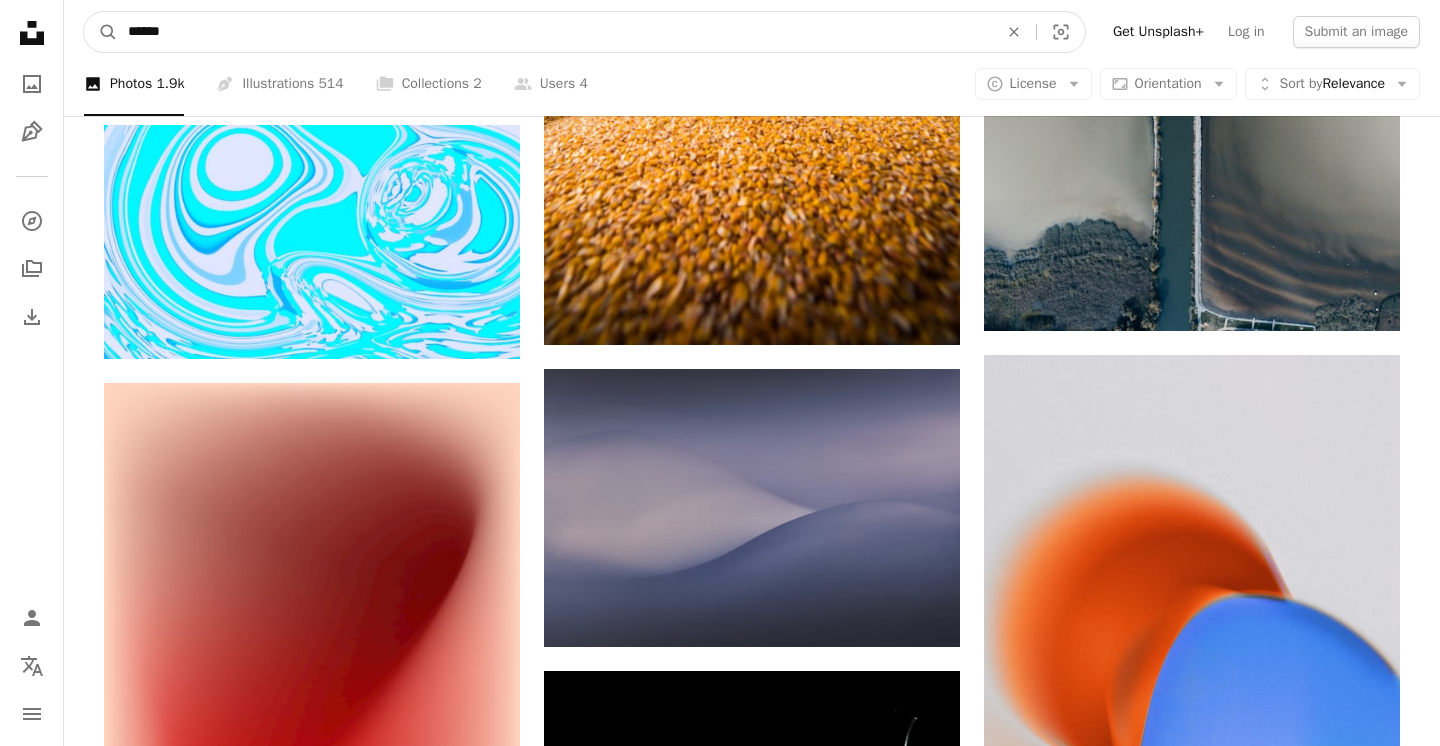 type on "******" 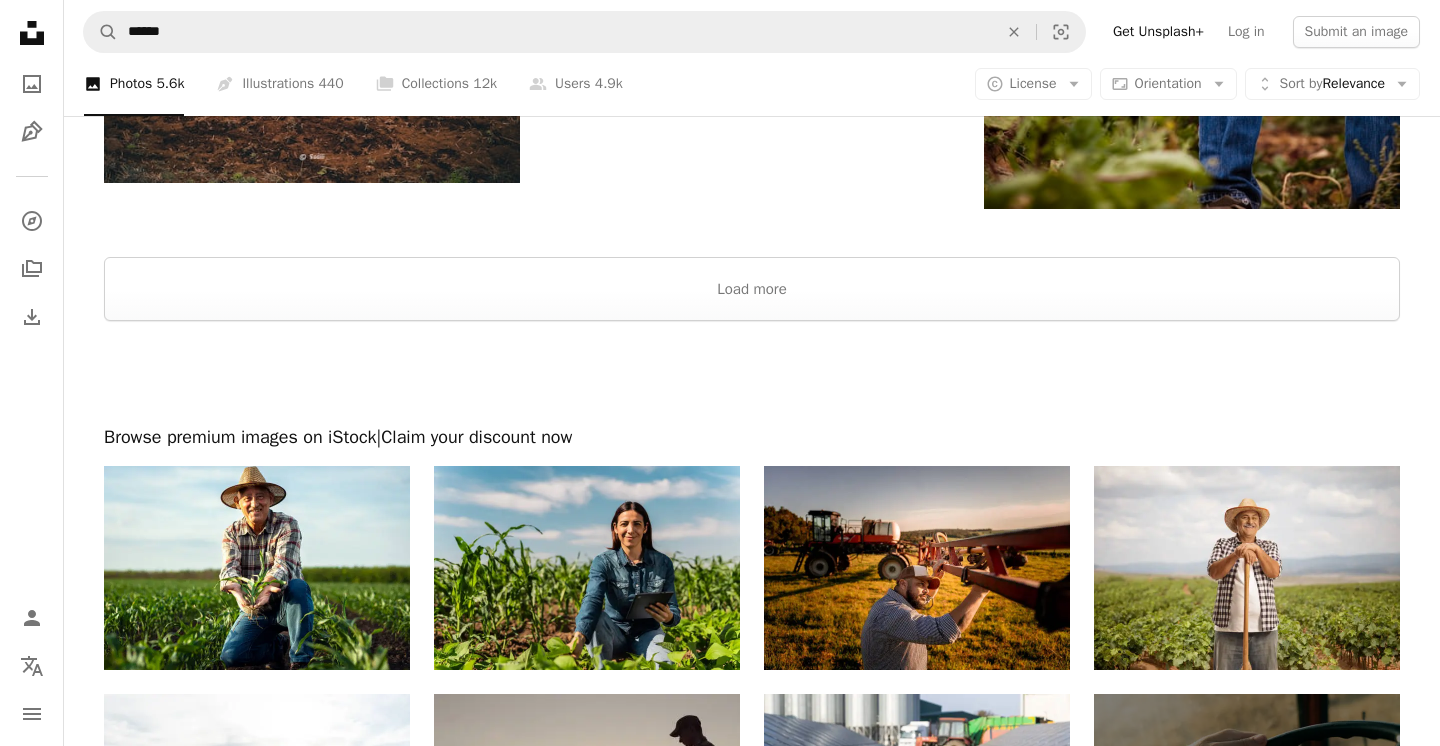 scroll, scrollTop: 3458, scrollLeft: 0, axis: vertical 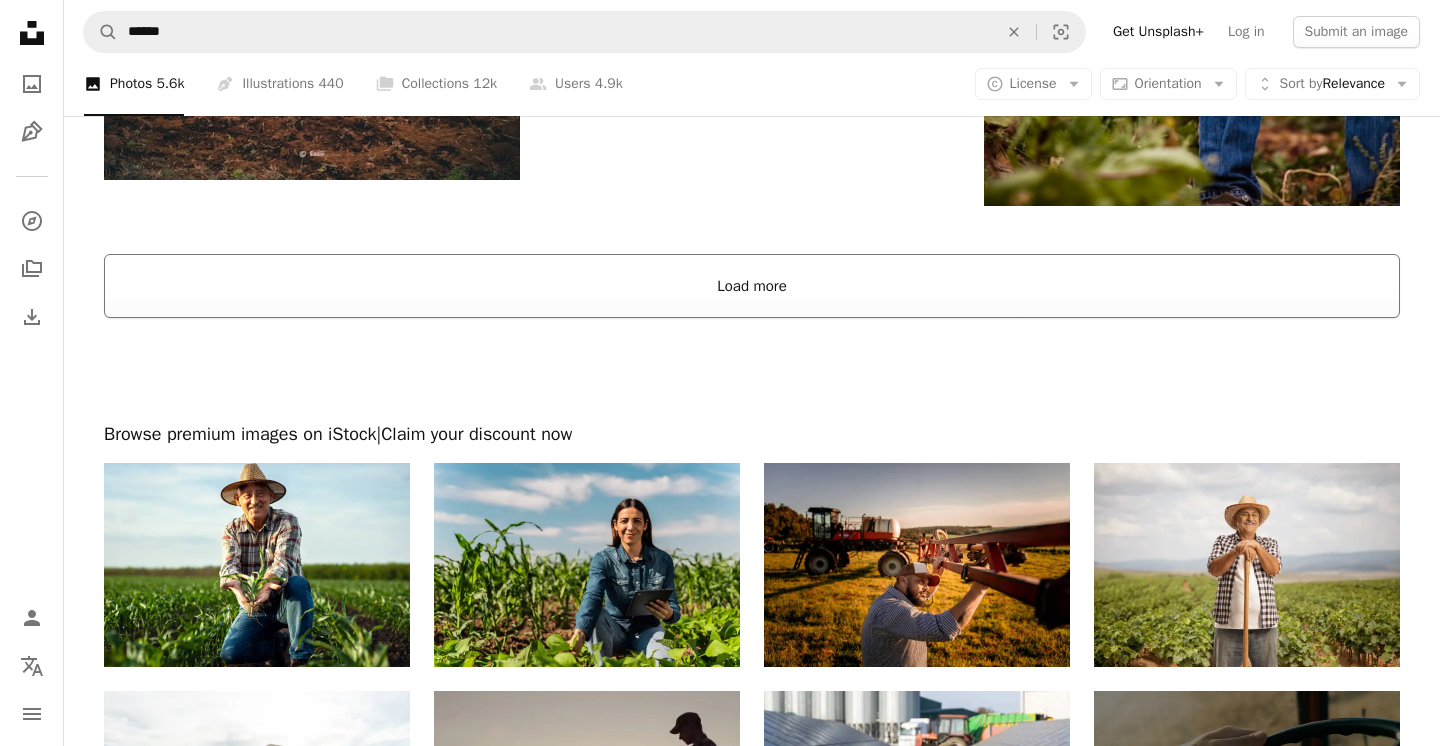 click on "Load more" at bounding box center (752, 286) 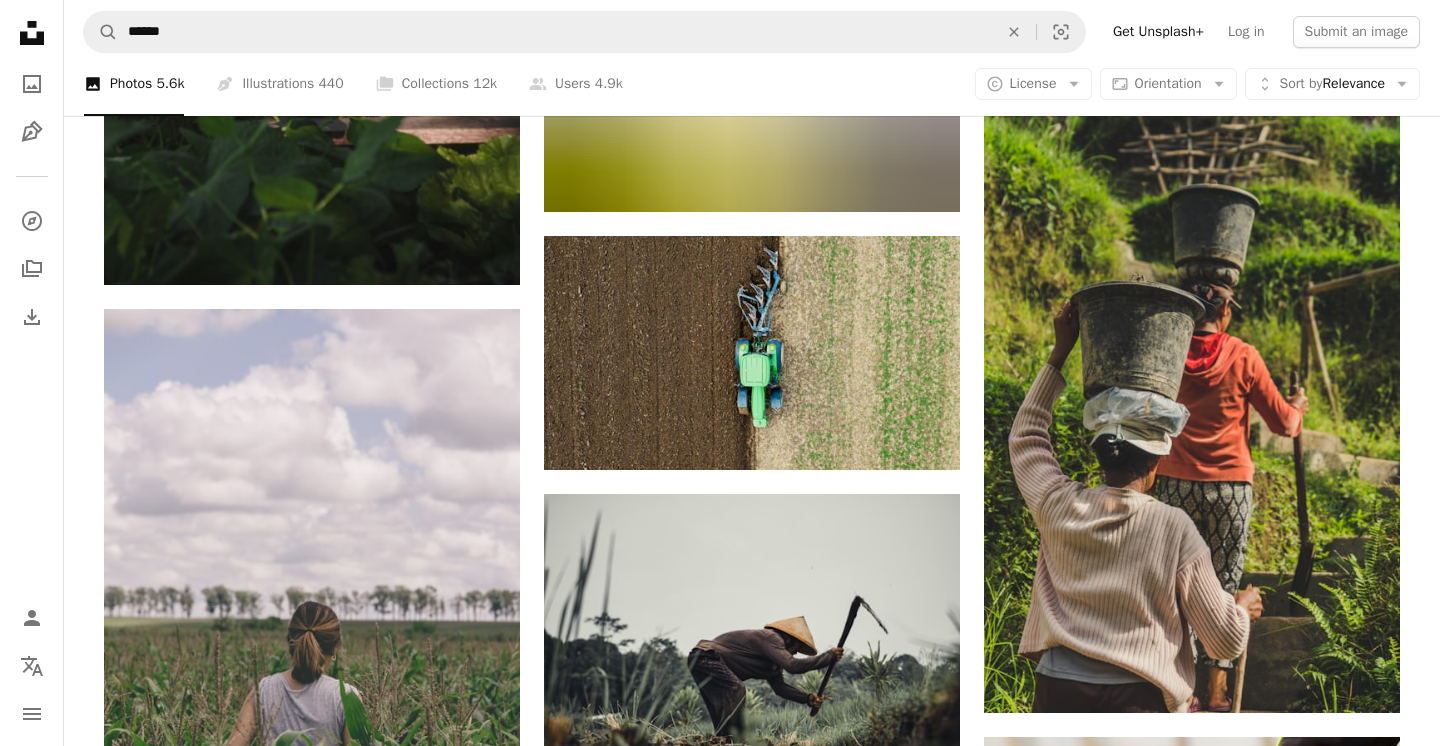 scroll, scrollTop: 12862, scrollLeft: 0, axis: vertical 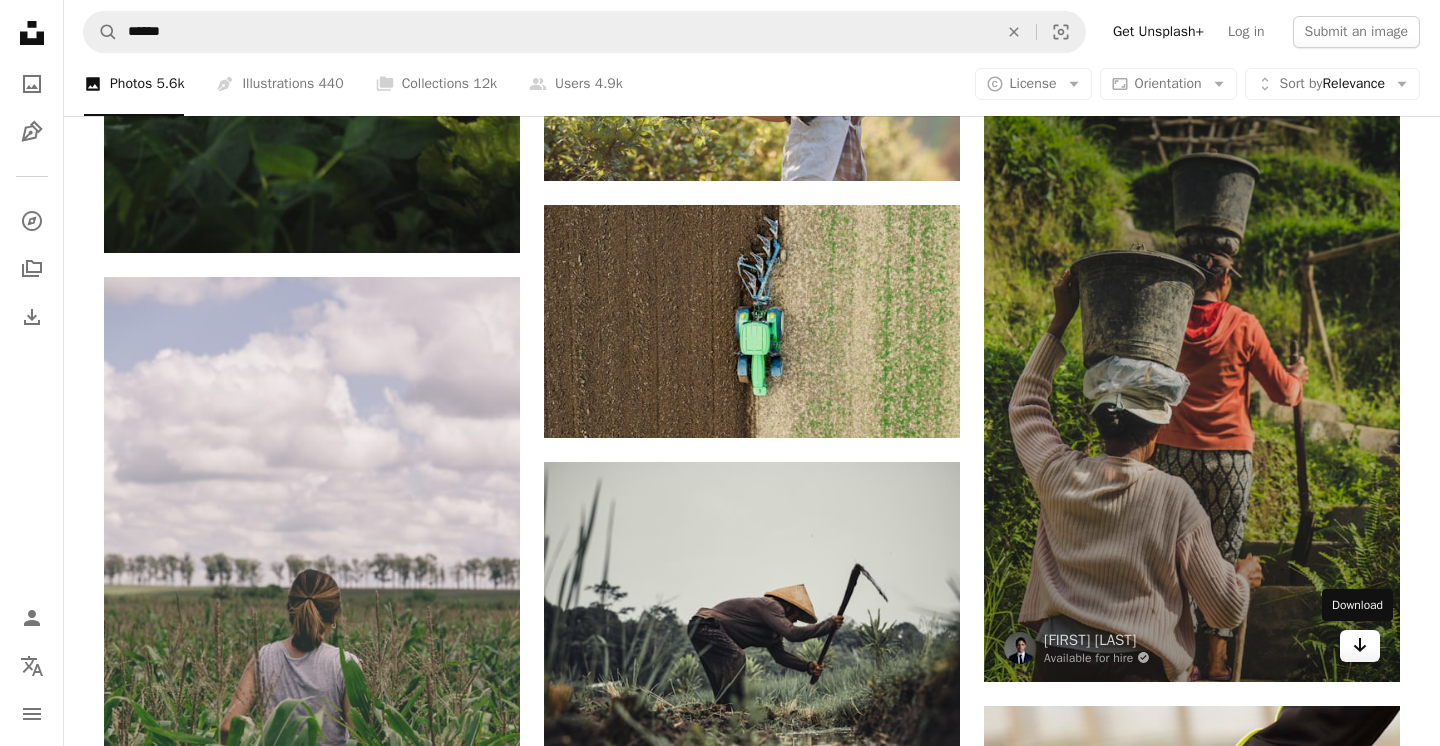 click at bounding box center (1360, 645) 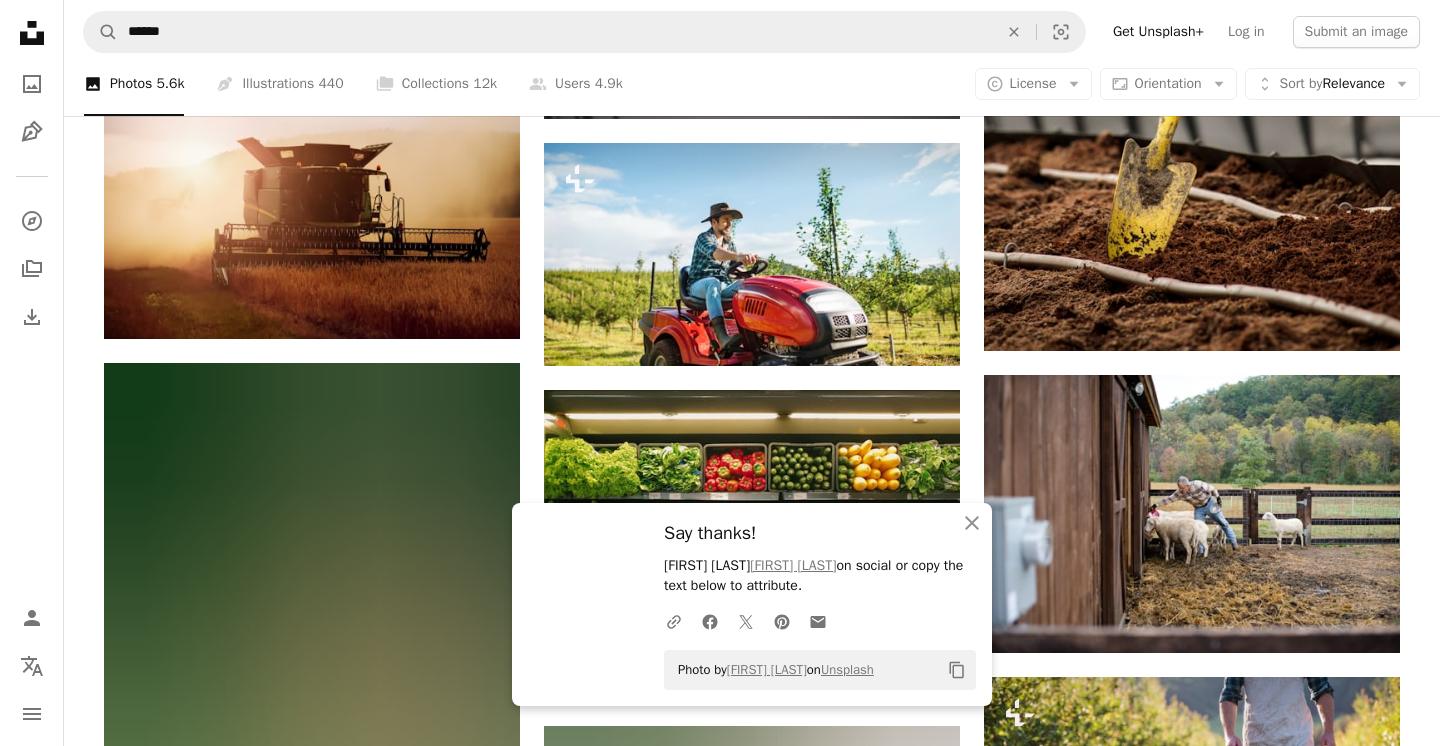 scroll, scrollTop: 13729, scrollLeft: 0, axis: vertical 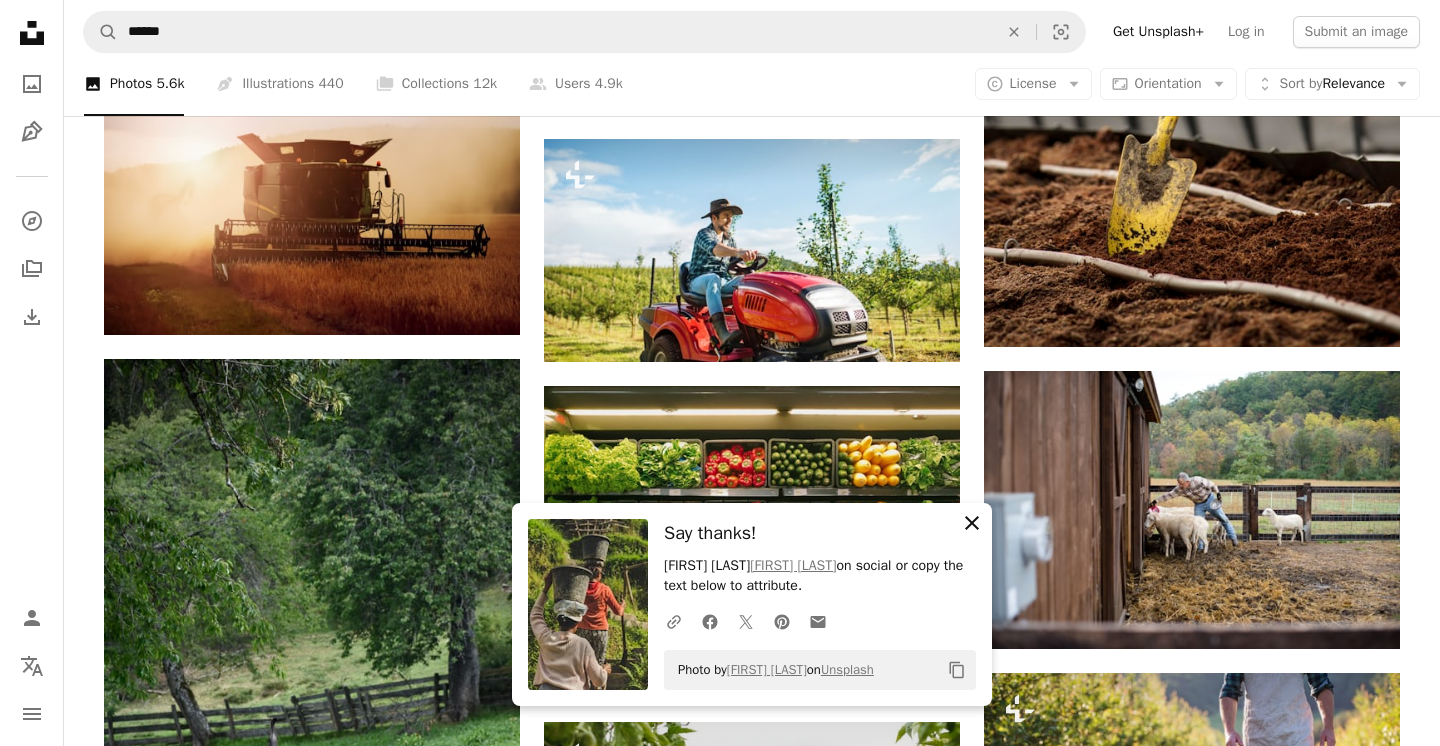 click on "An X shape" at bounding box center (972, 523) 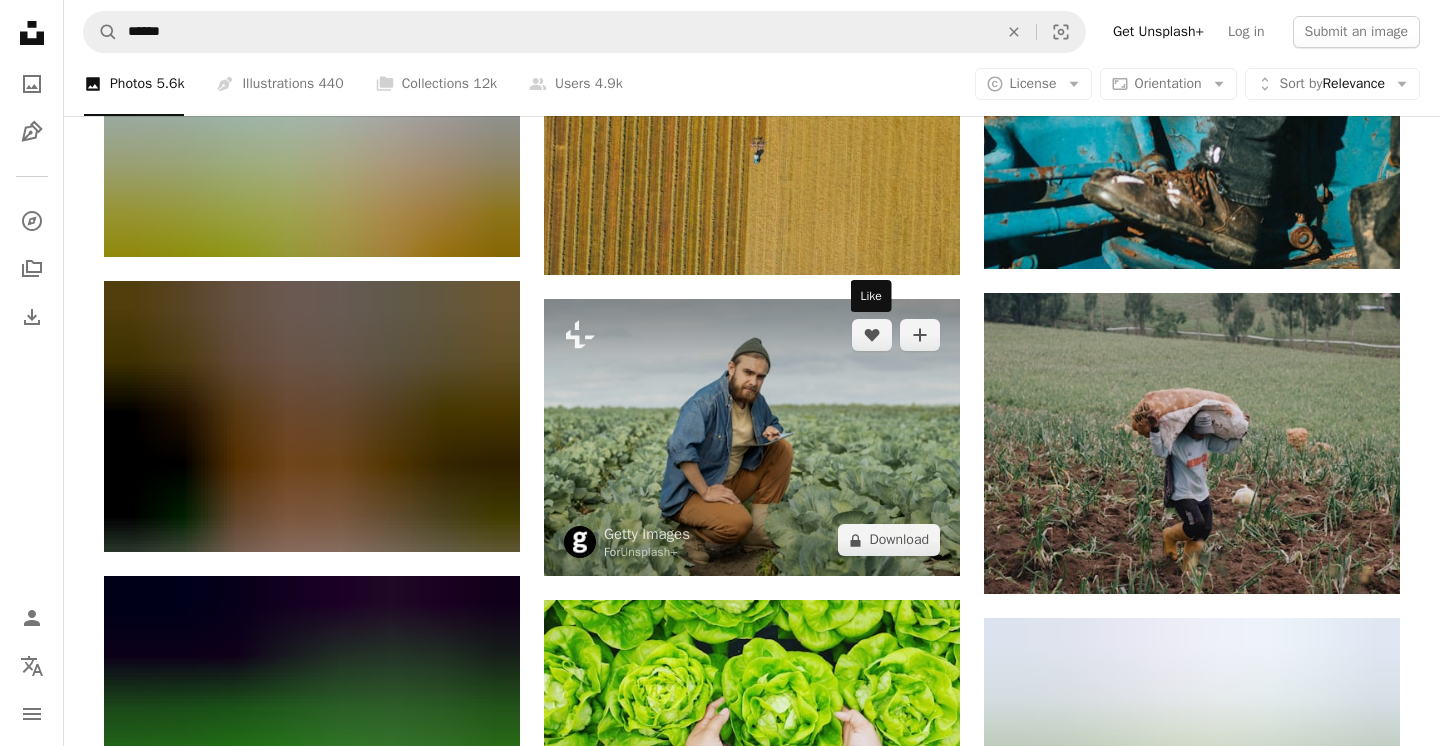 scroll, scrollTop: 15094, scrollLeft: 0, axis: vertical 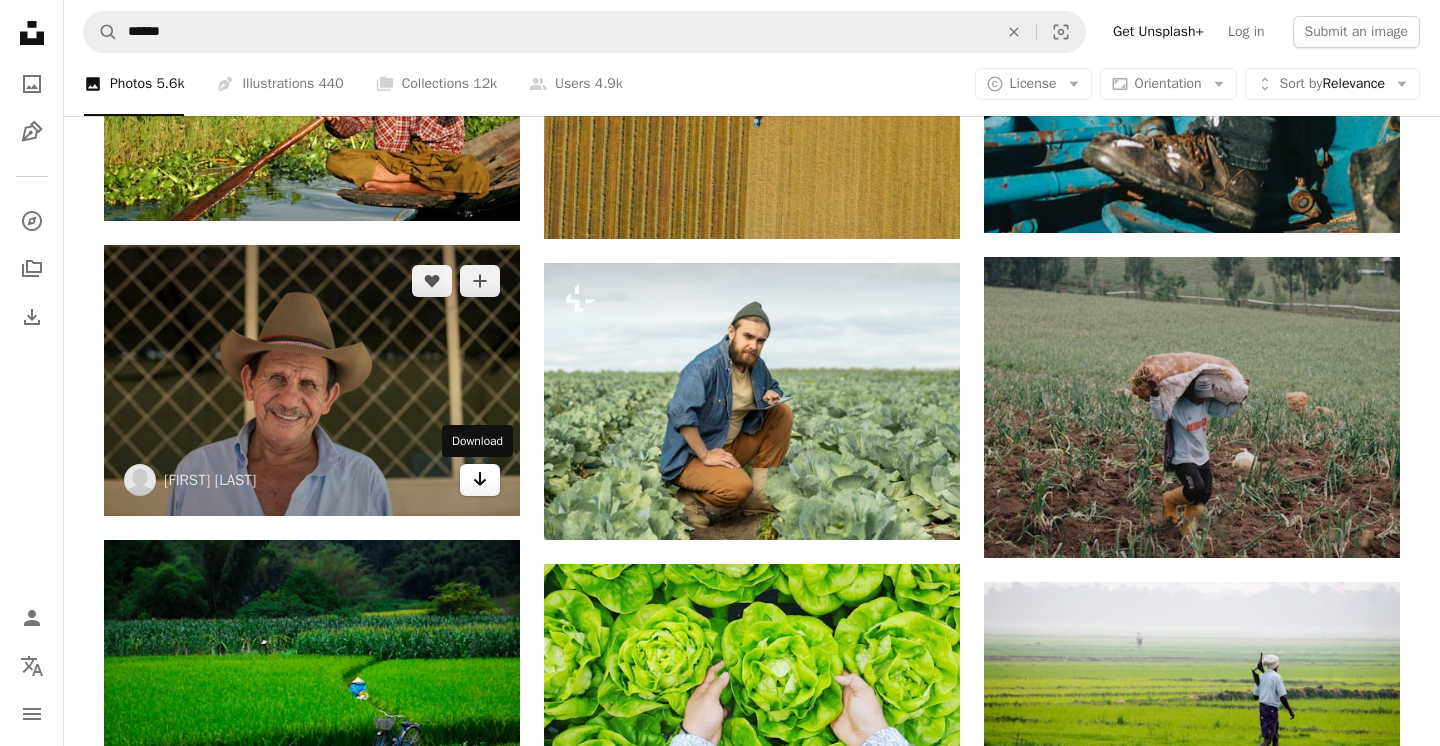 click on "Arrow pointing down" at bounding box center [480, 480] 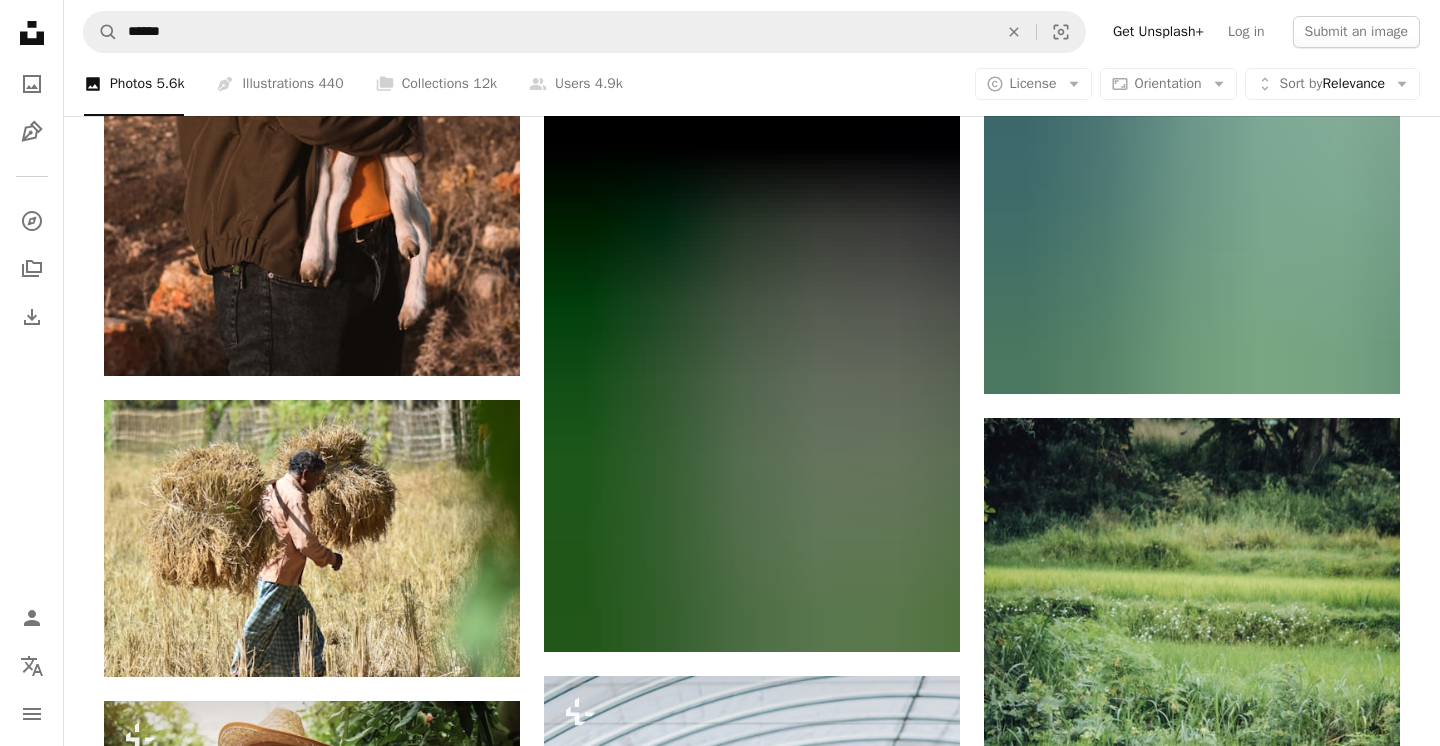 scroll, scrollTop: 30298, scrollLeft: 0, axis: vertical 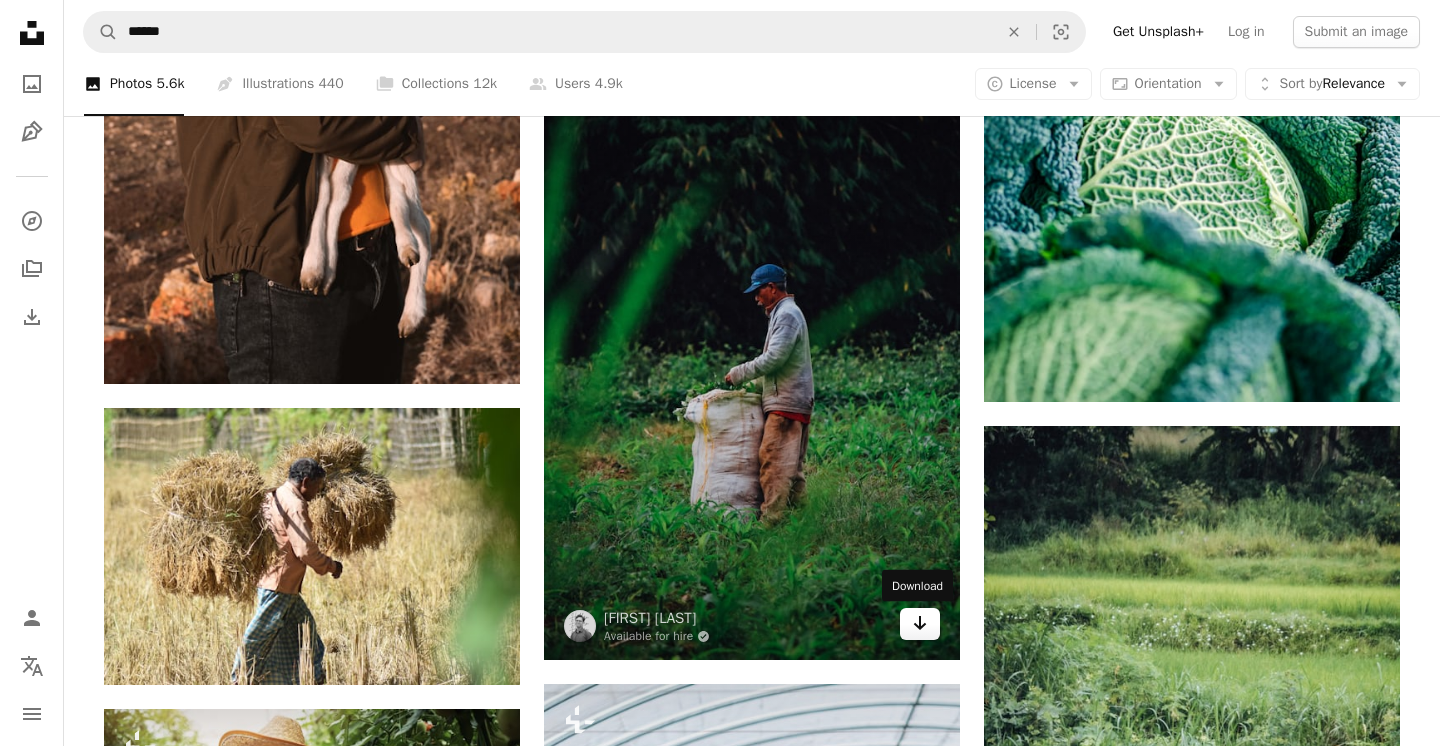 click on "Arrow pointing down" at bounding box center [920, 623] 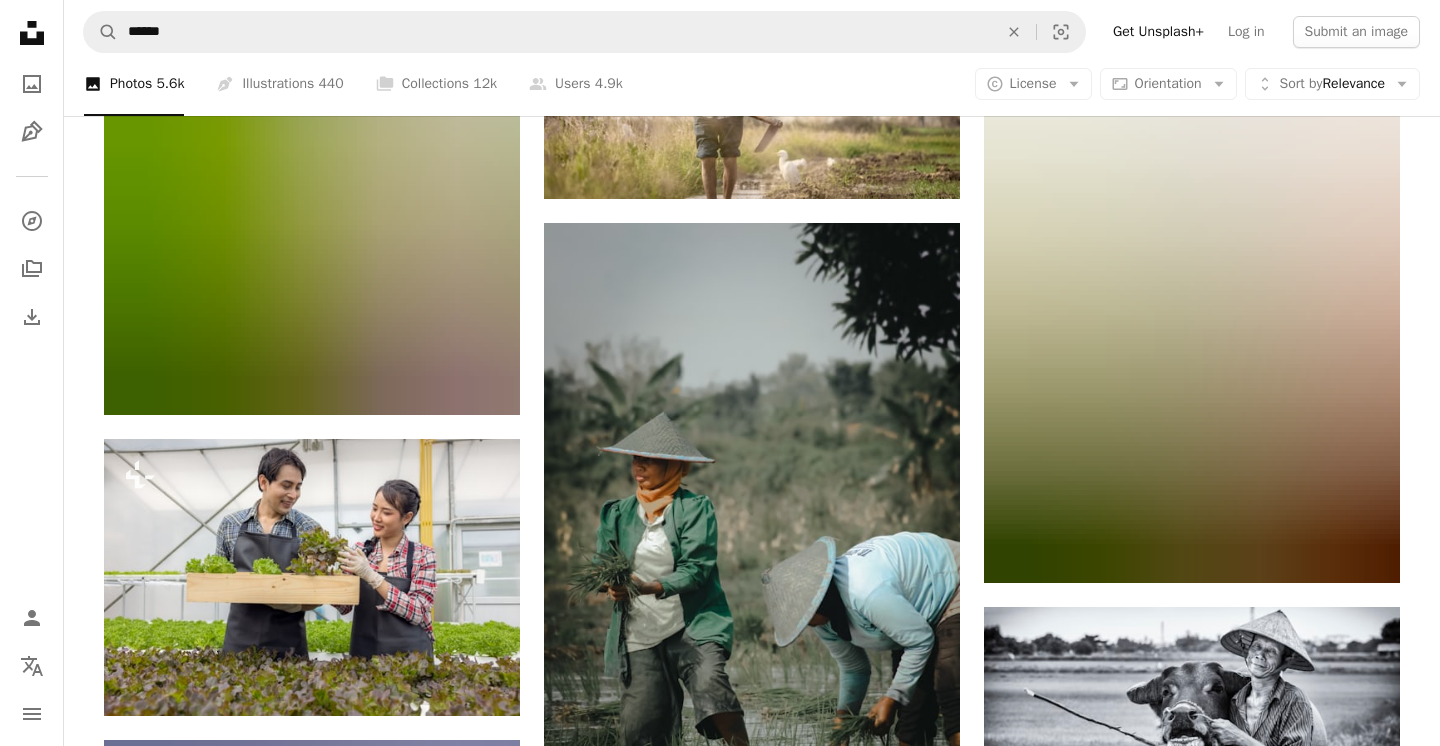 scroll, scrollTop: 35777, scrollLeft: 0, axis: vertical 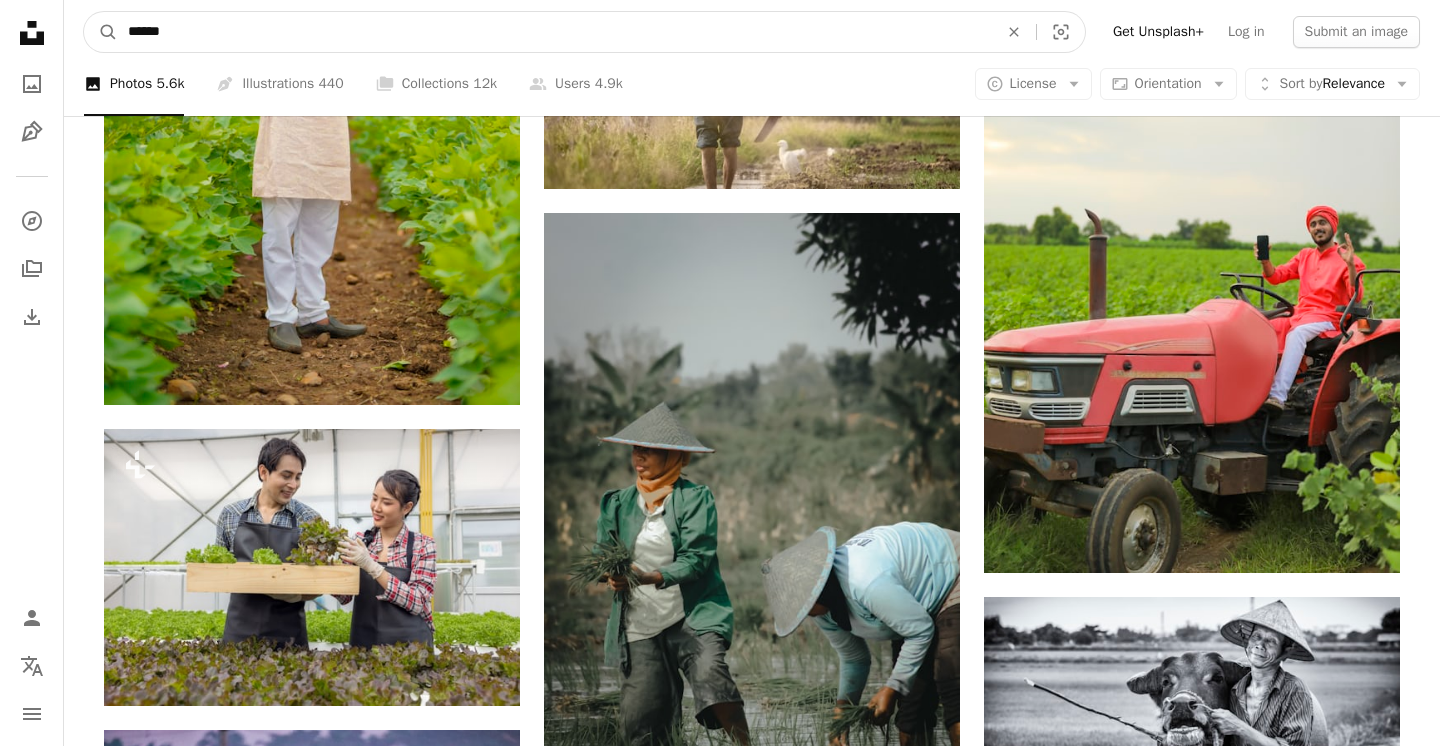 click on "******" at bounding box center (555, 32) 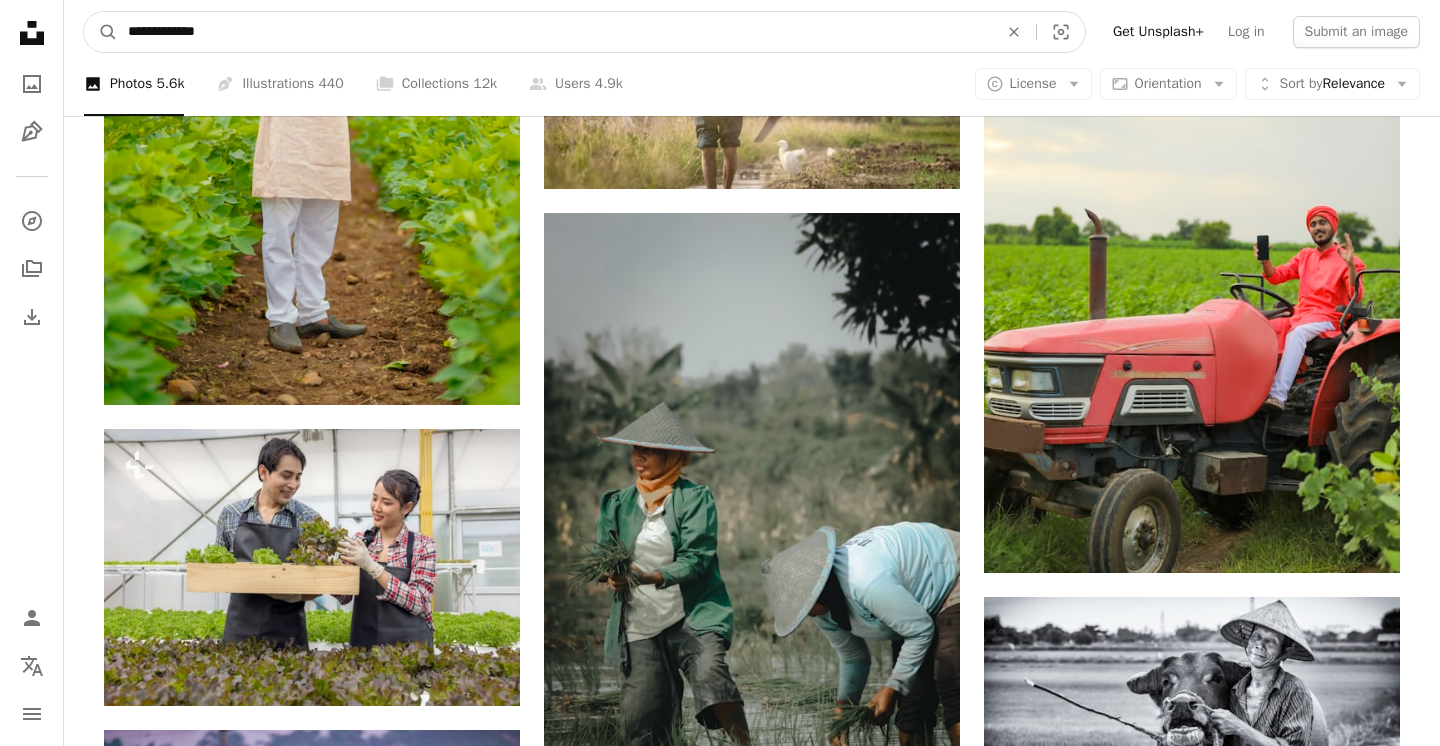 type on "**********" 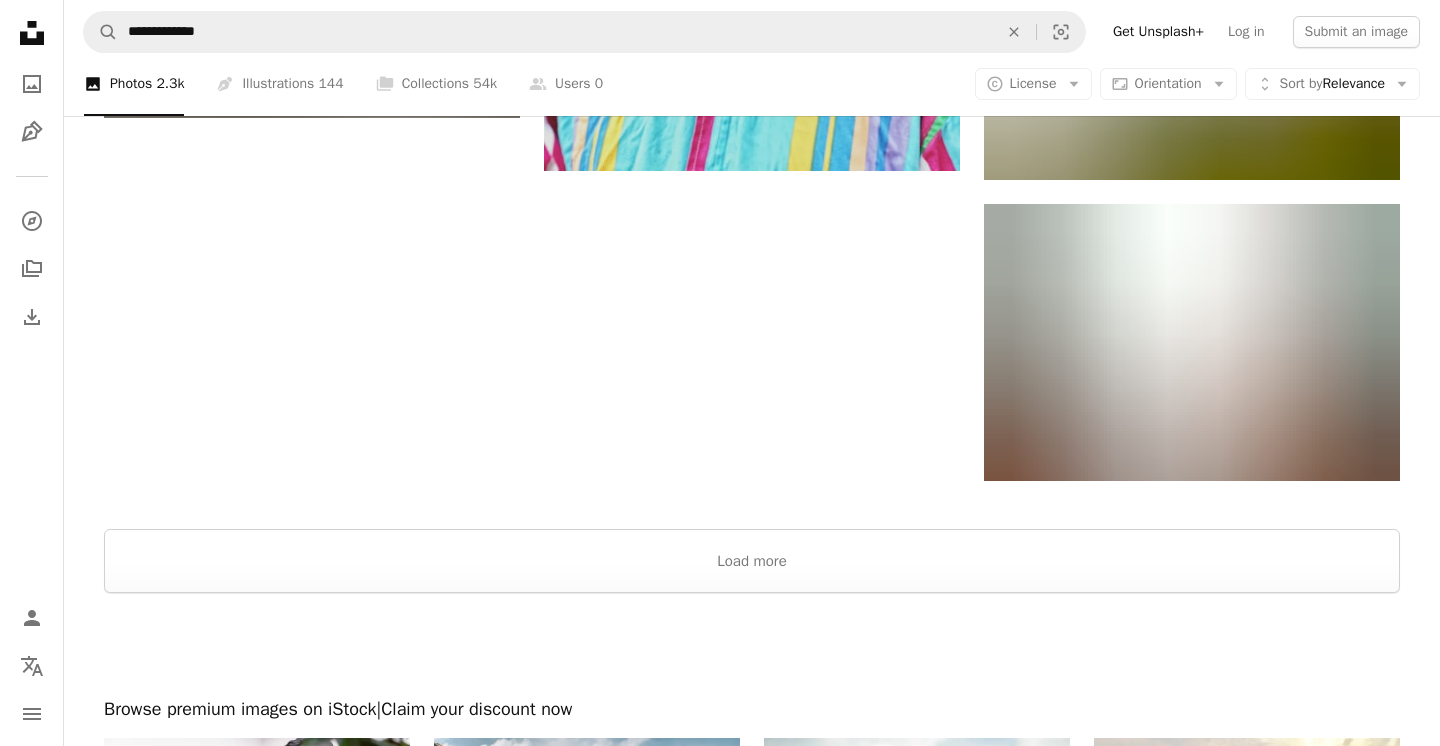 scroll, scrollTop: 3644, scrollLeft: 0, axis: vertical 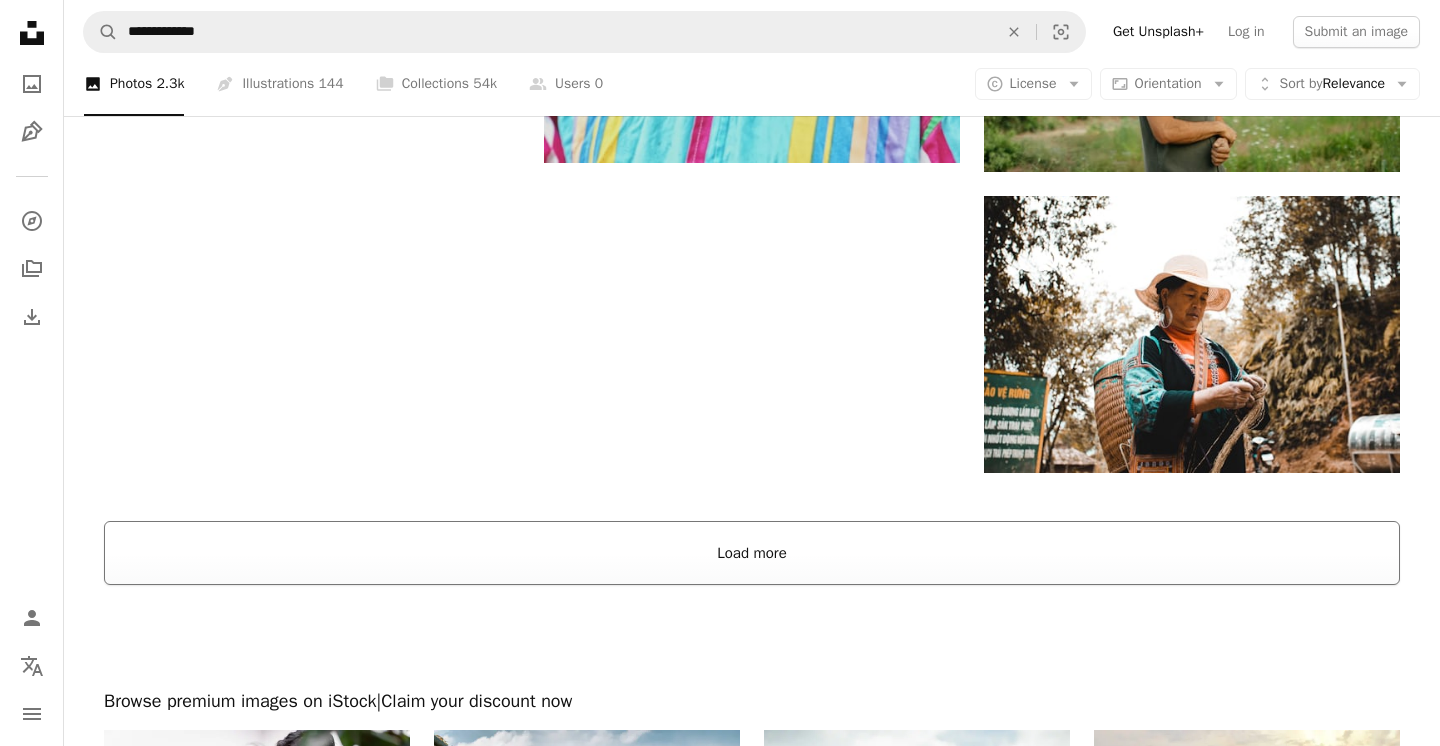 click on "Load more" at bounding box center (752, 553) 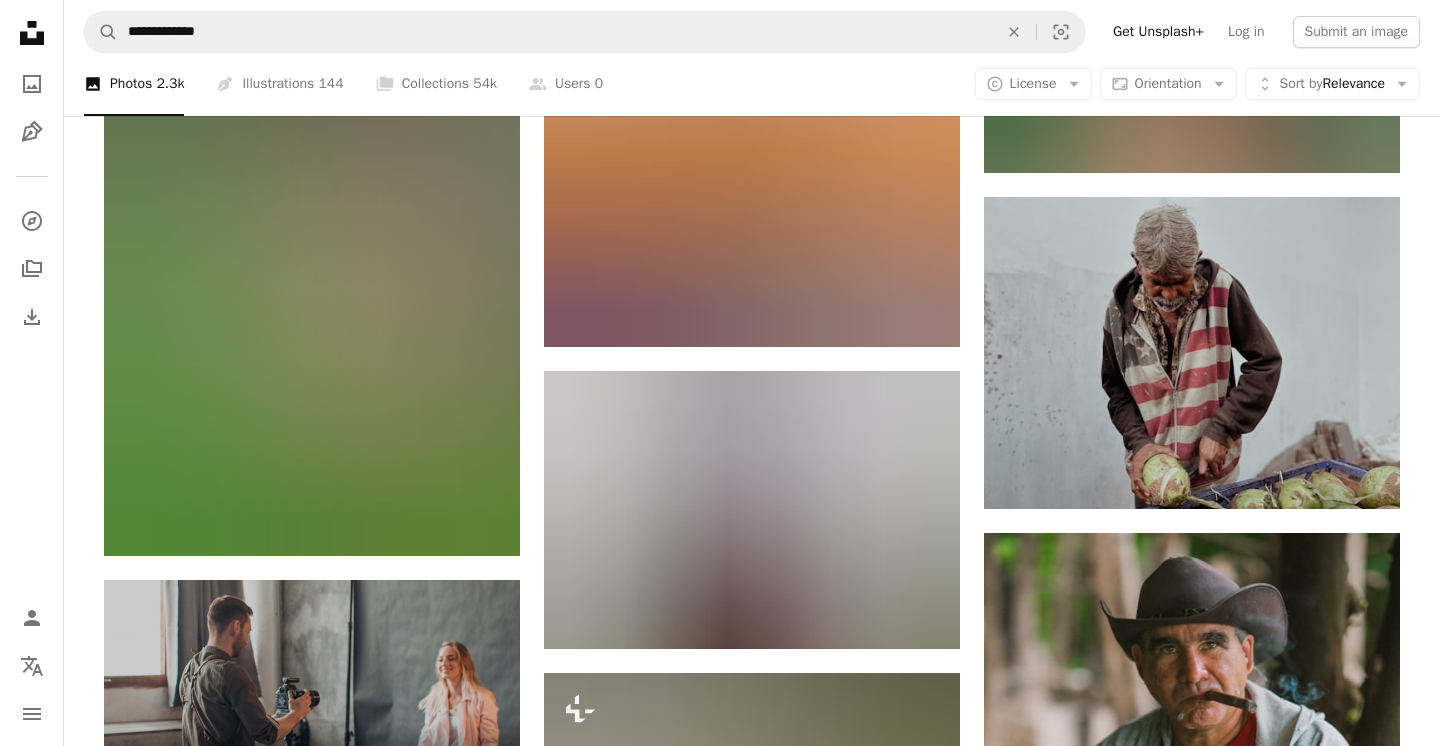 scroll, scrollTop: 5327, scrollLeft: 0, axis: vertical 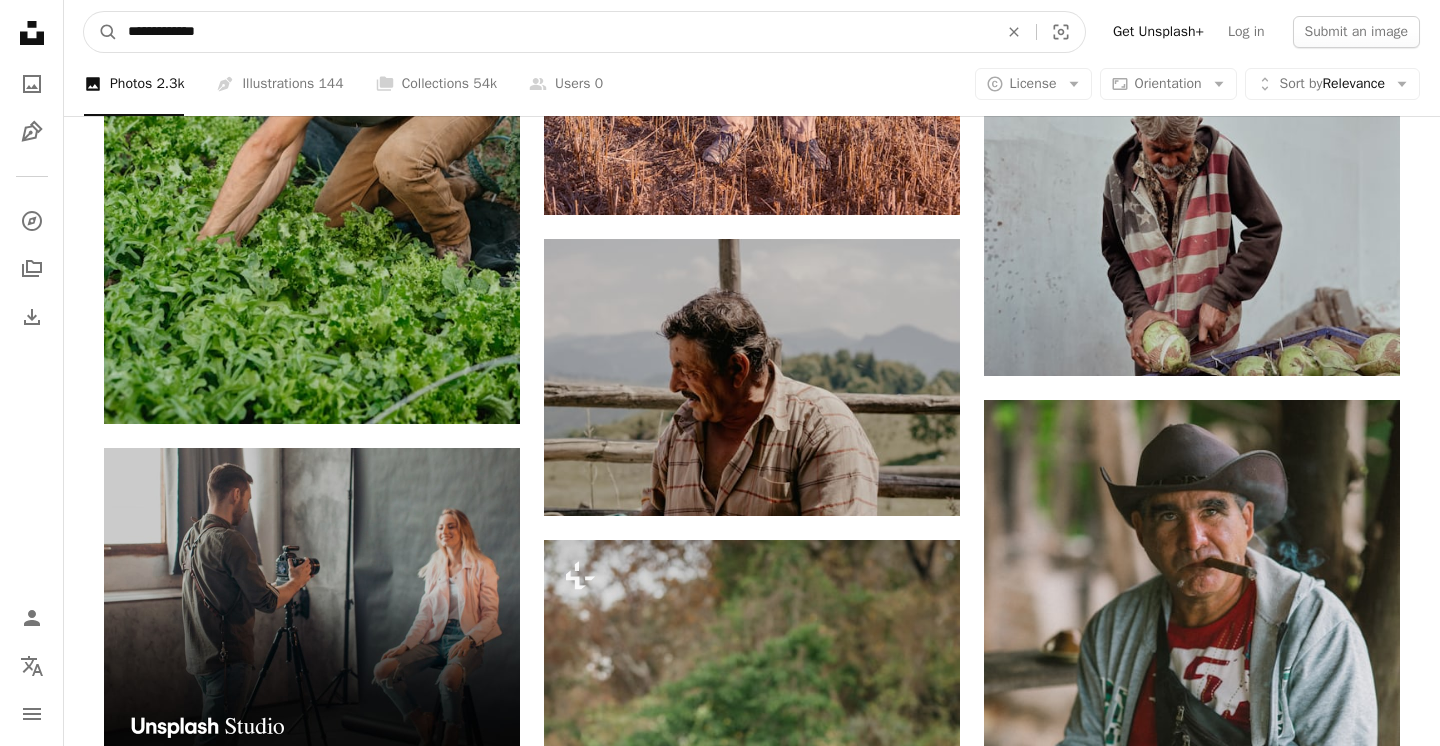click on "**********" at bounding box center [555, 32] 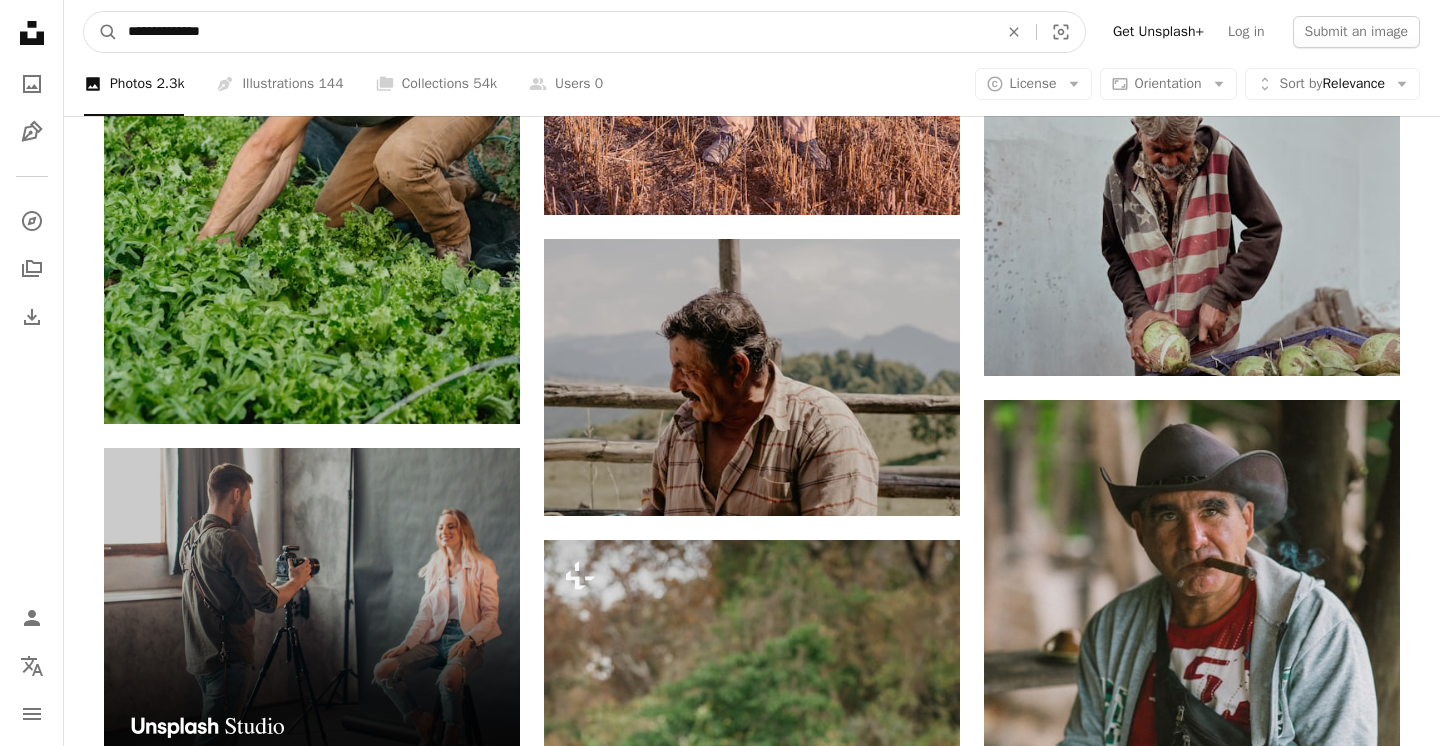 type on "**********" 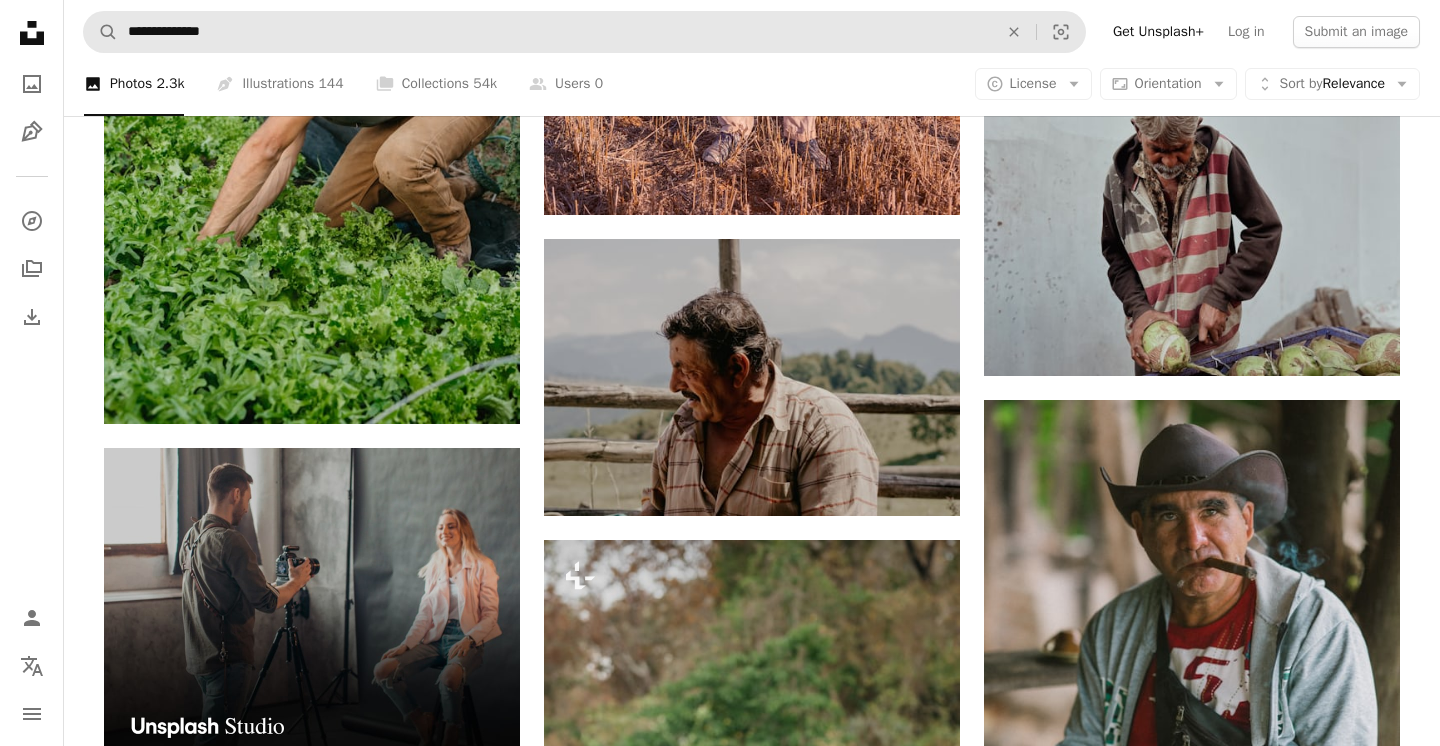 scroll, scrollTop: 0, scrollLeft: 0, axis: both 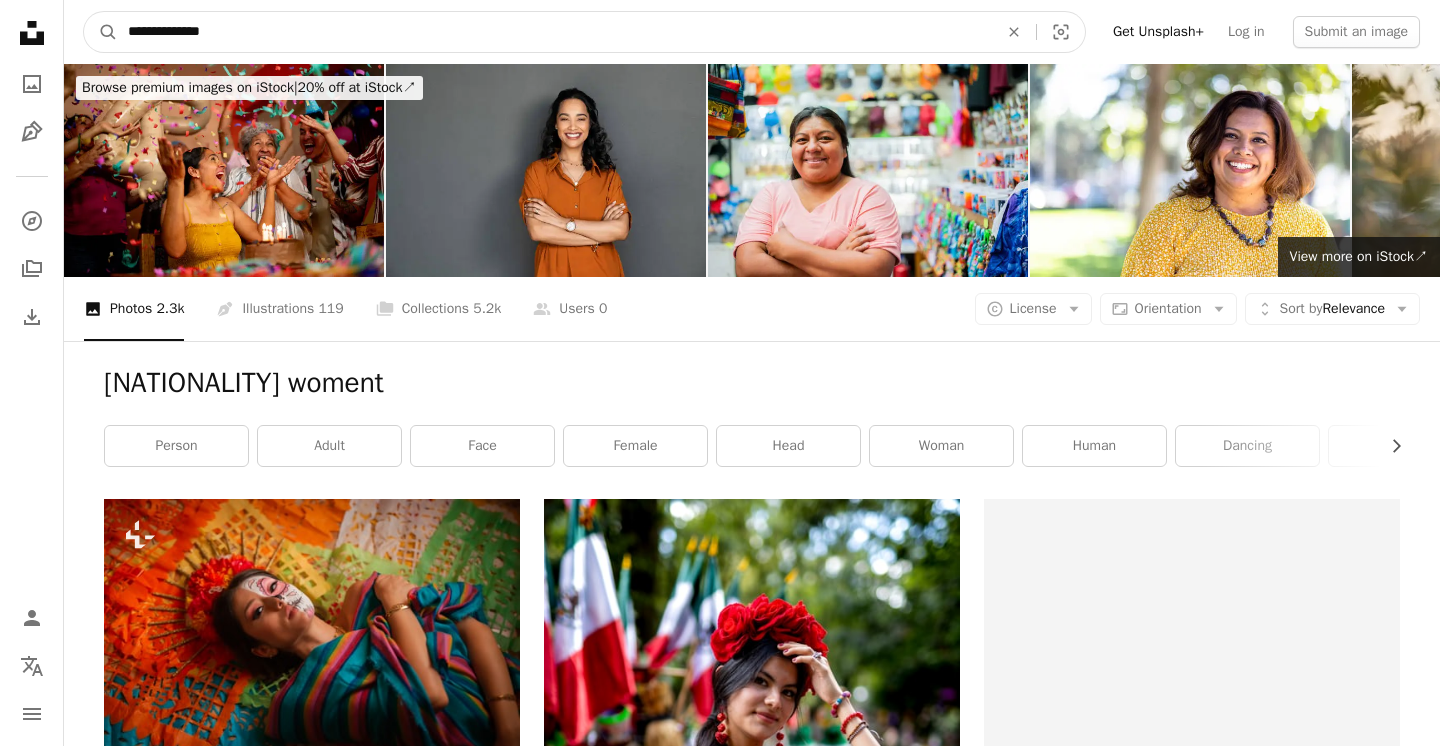 click on "**********" at bounding box center (555, 32) 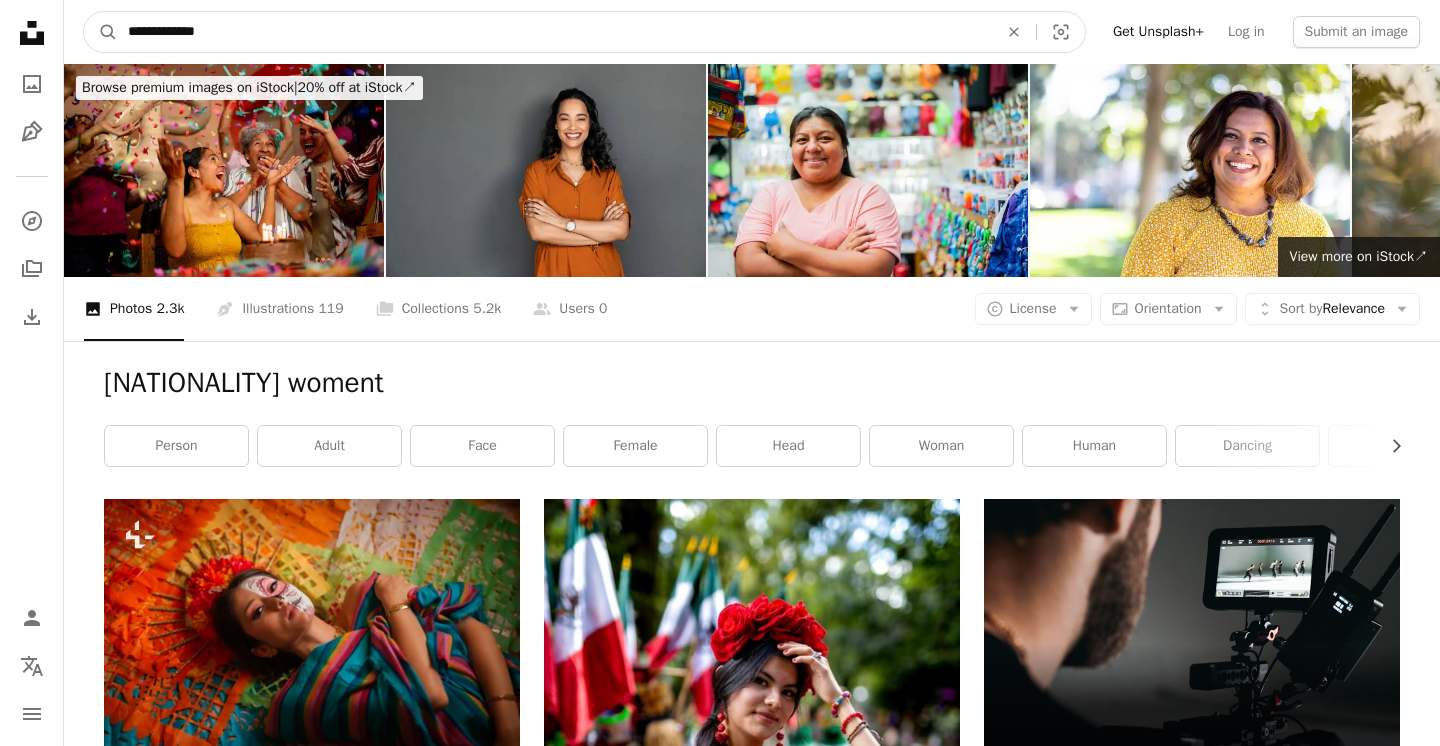type on "**********" 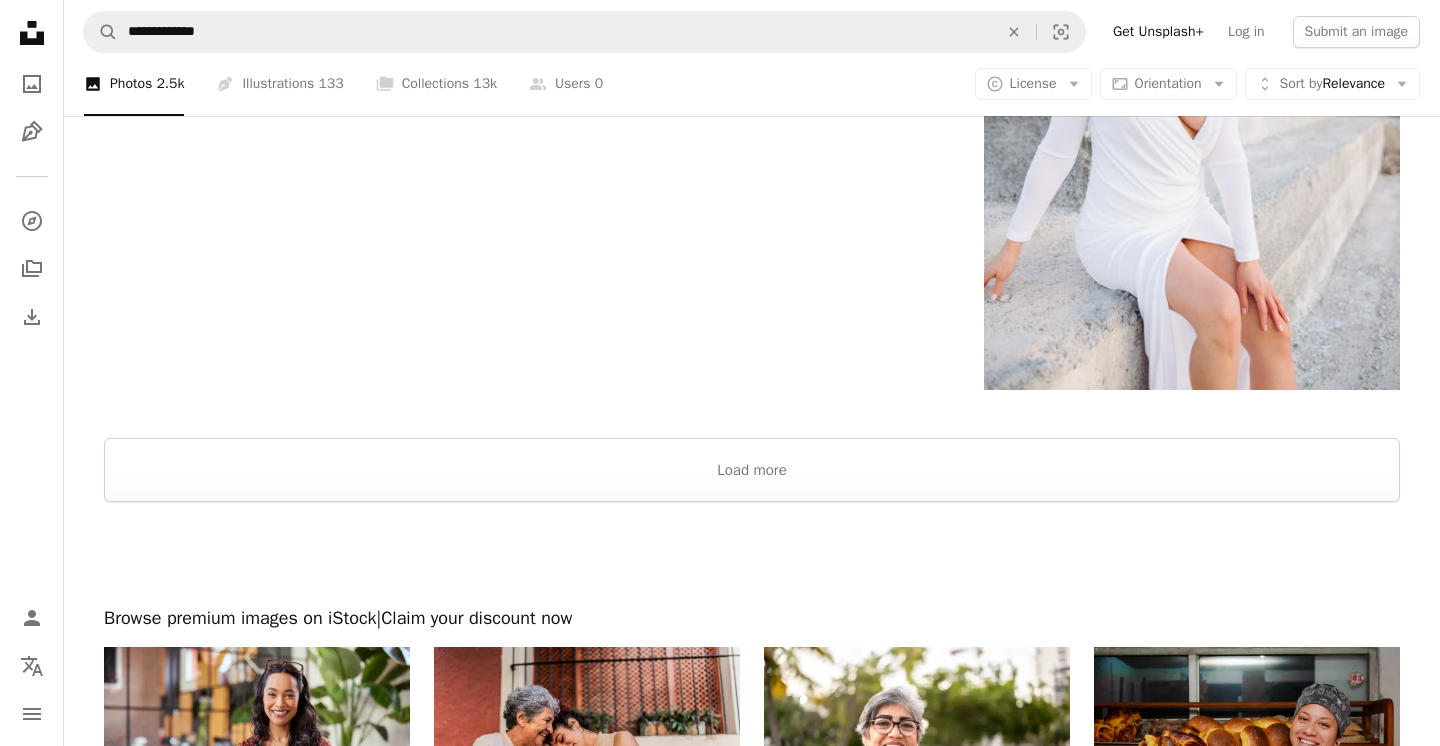 scroll, scrollTop: 3917, scrollLeft: 0, axis: vertical 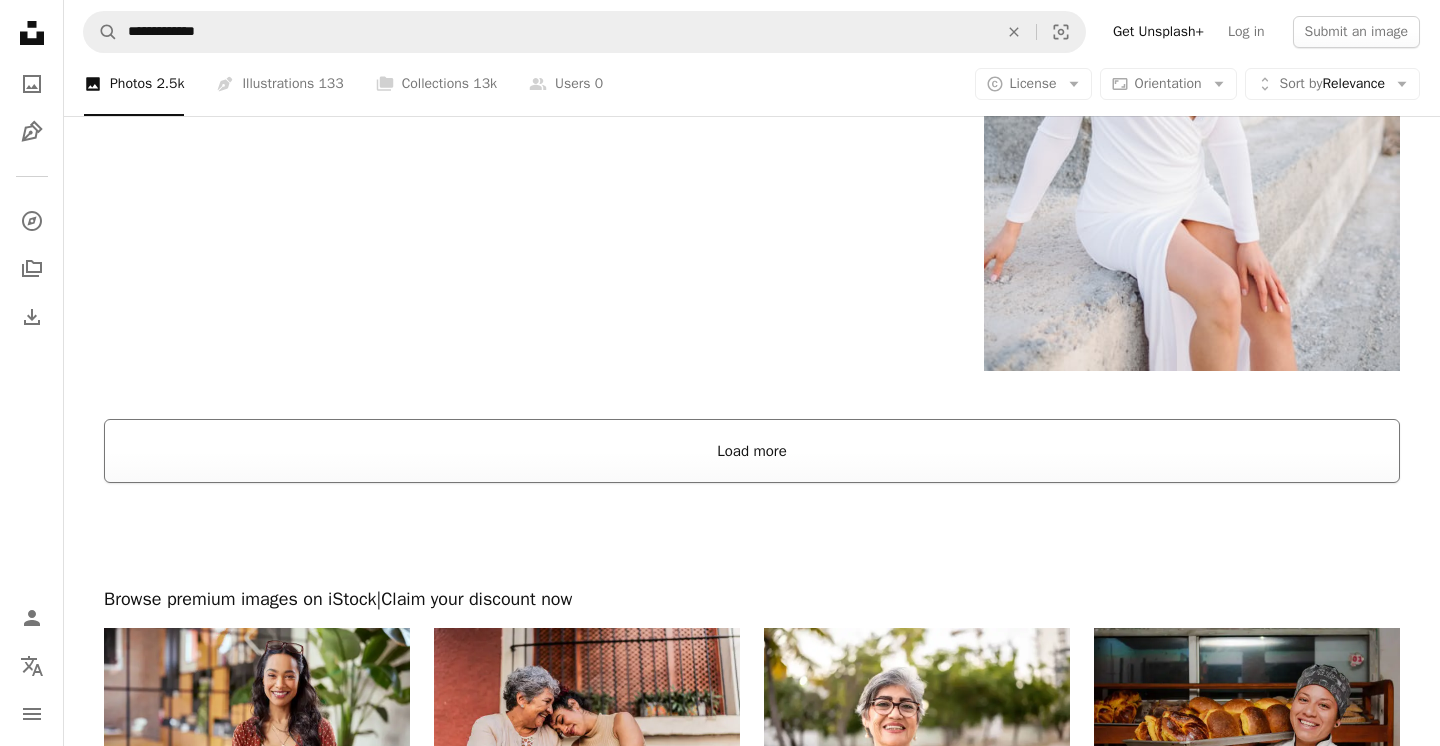 click on "Load more" at bounding box center [752, 451] 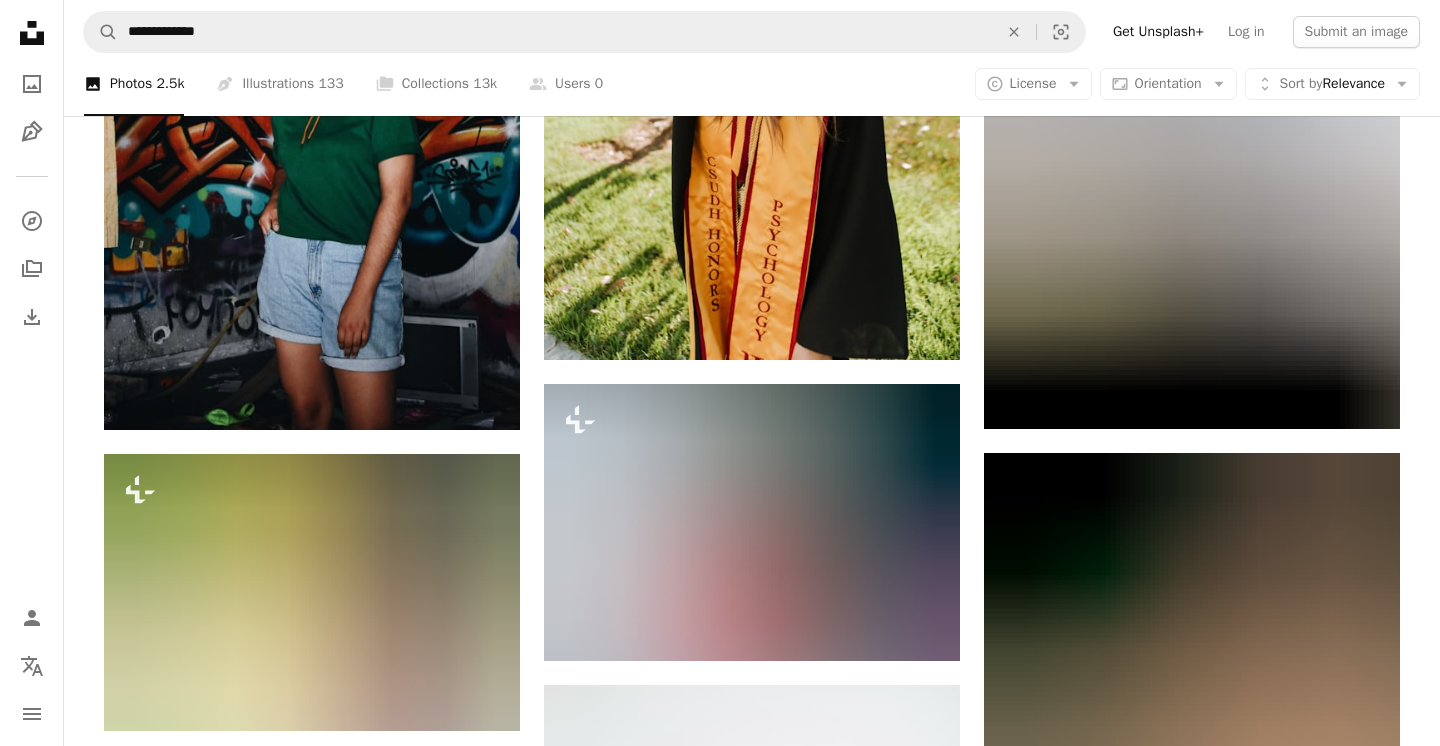 scroll, scrollTop: 23078, scrollLeft: 0, axis: vertical 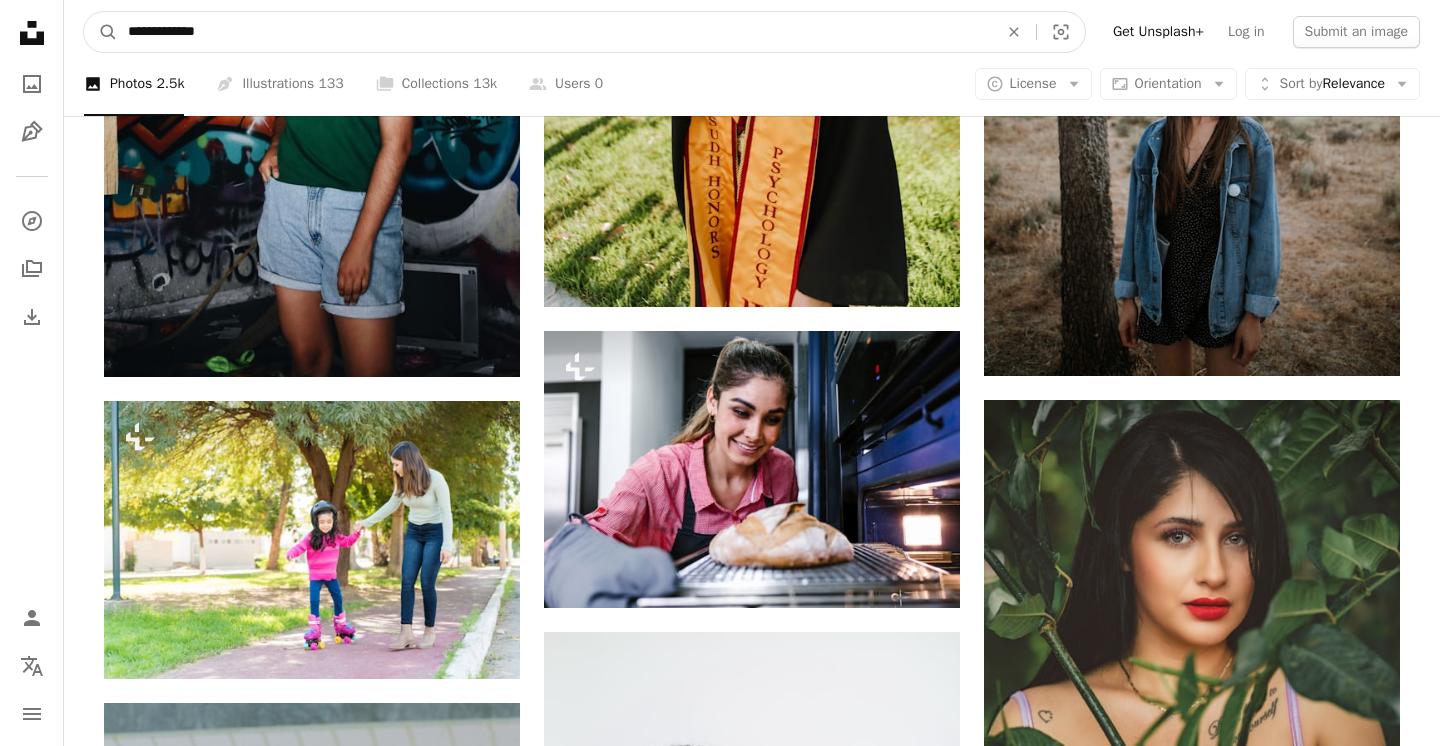 click on "**********" at bounding box center (555, 32) 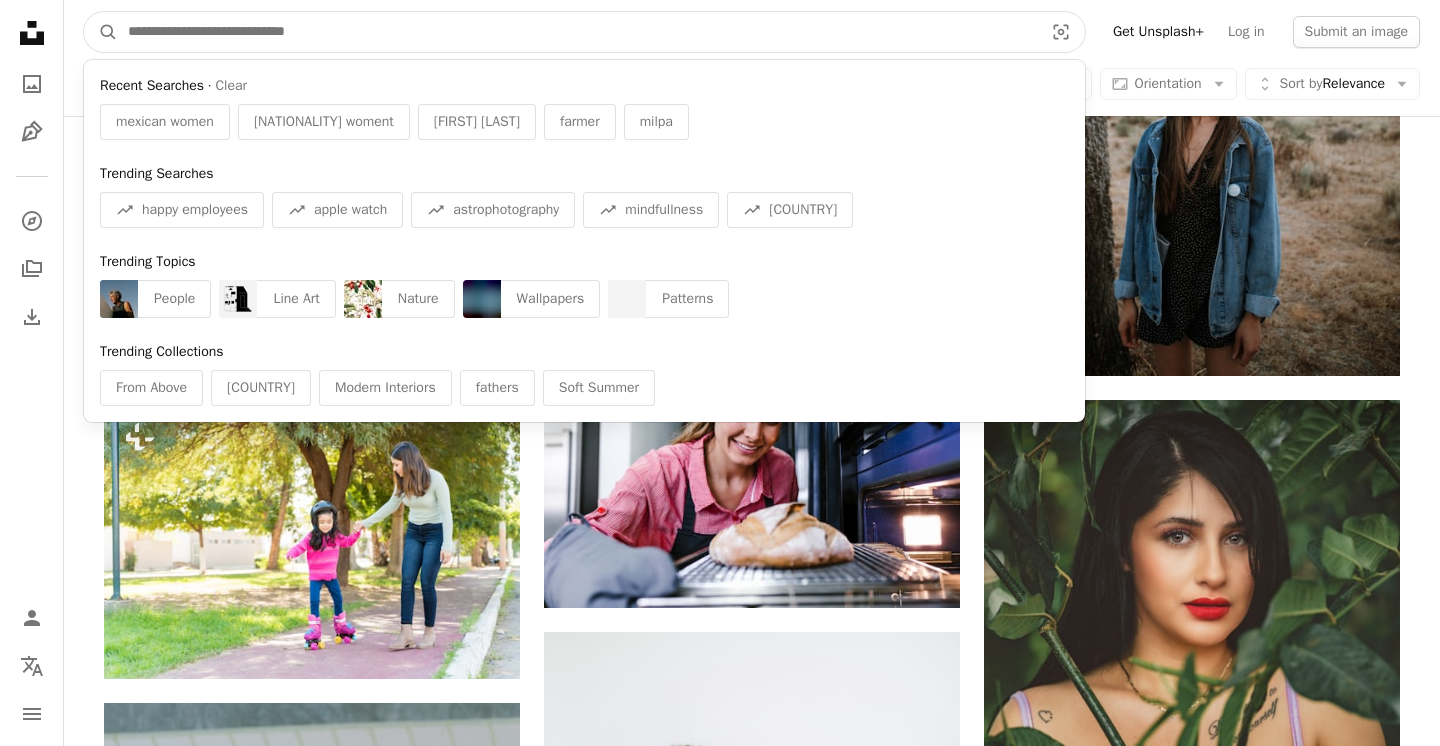 type 